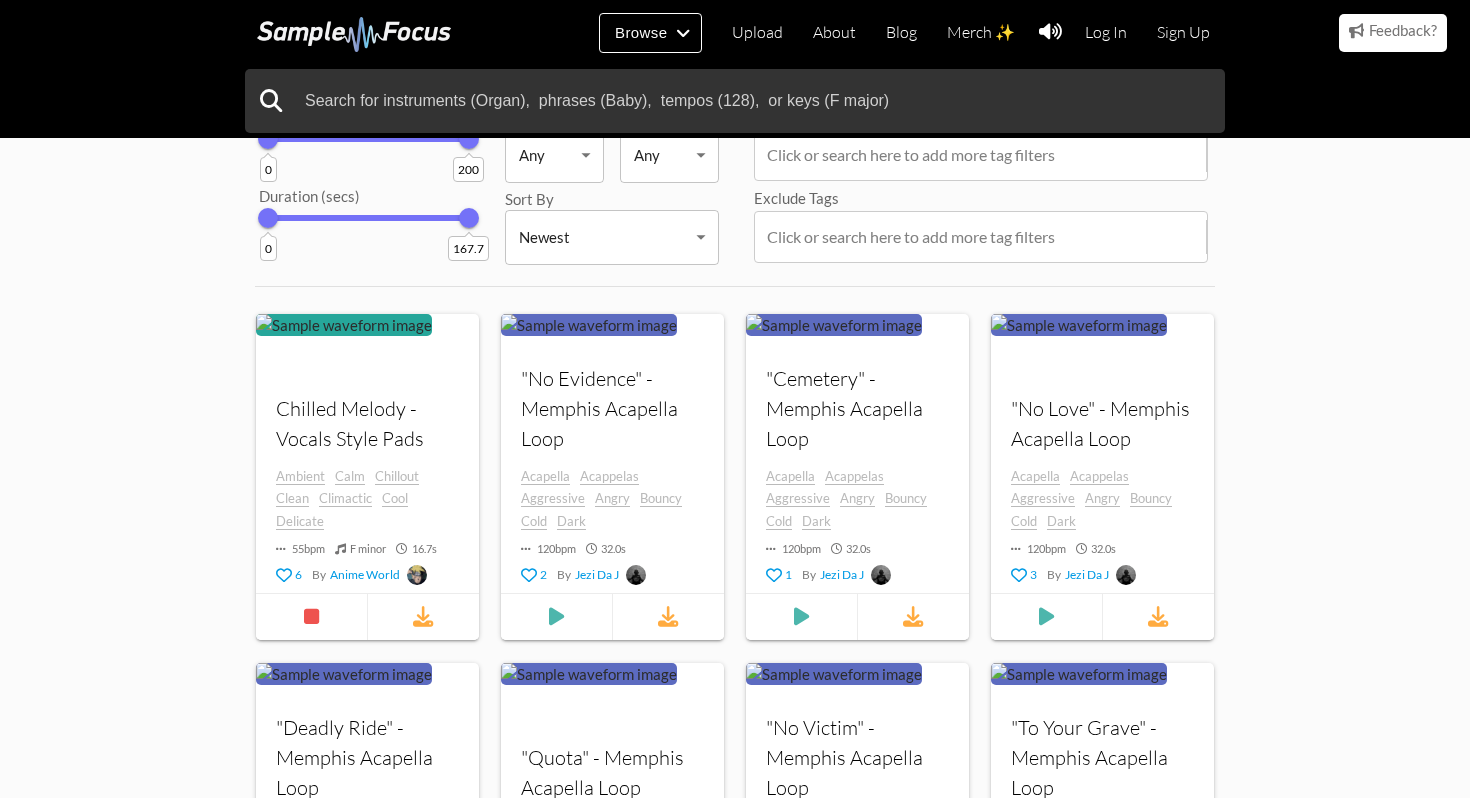 scroll, scrollTop: 163, scrollLeft: 0, axis: vertical 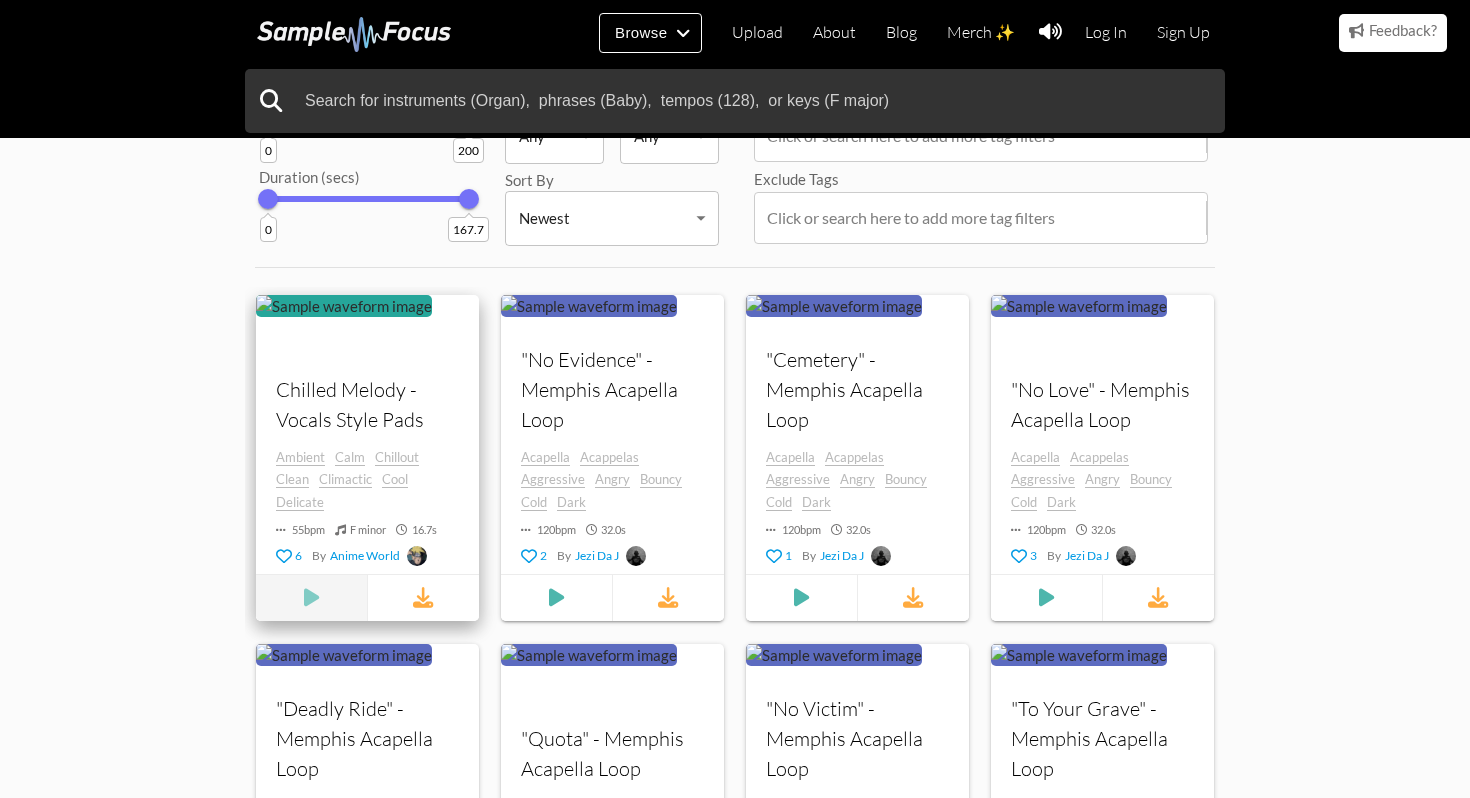 click at bounding box center [311, 597] 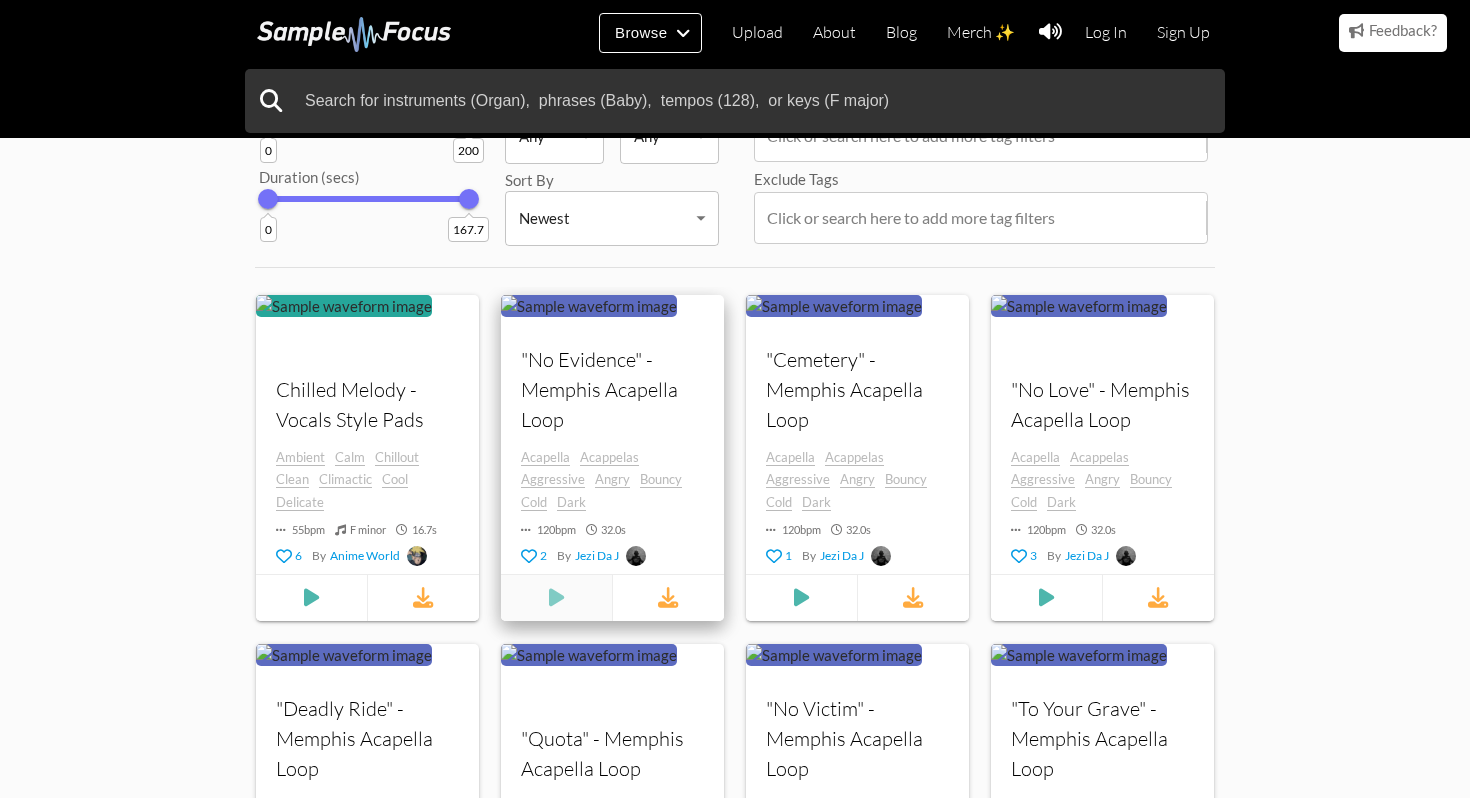 click at bounding box center (311, 597) 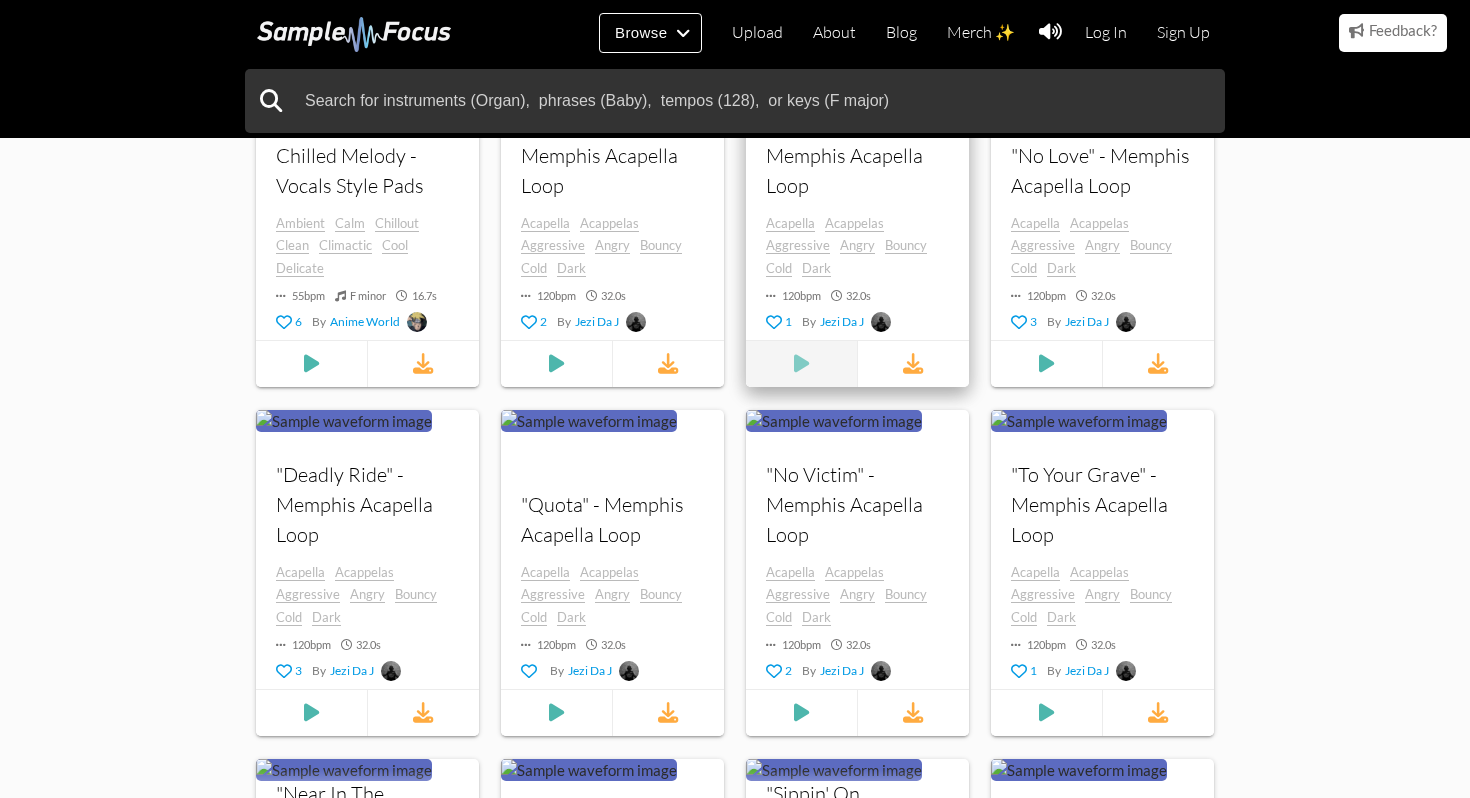 scroll, scrollTop: 399, scrollLeft: 0, axis: vertical 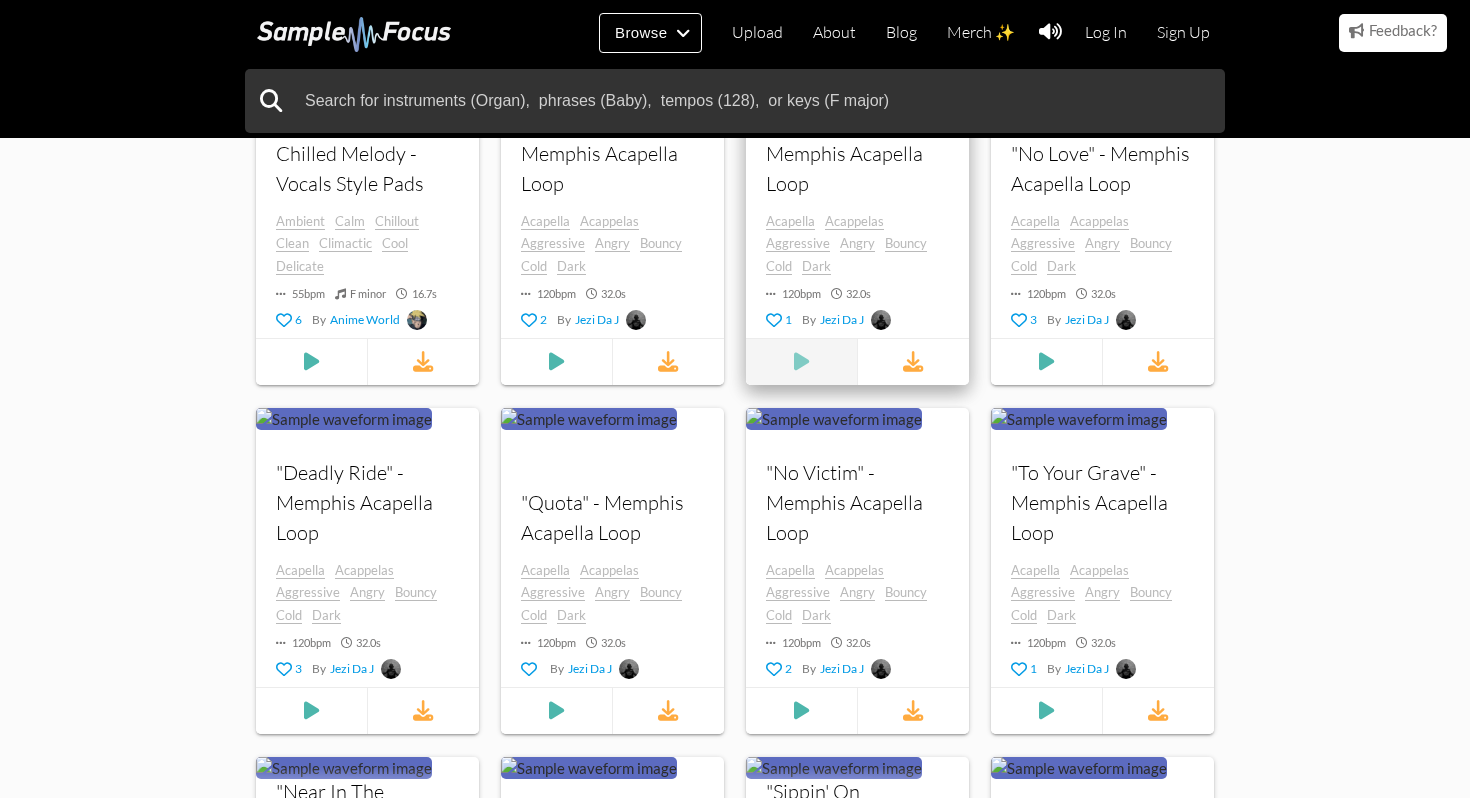 click at bounding box center (311, 361) 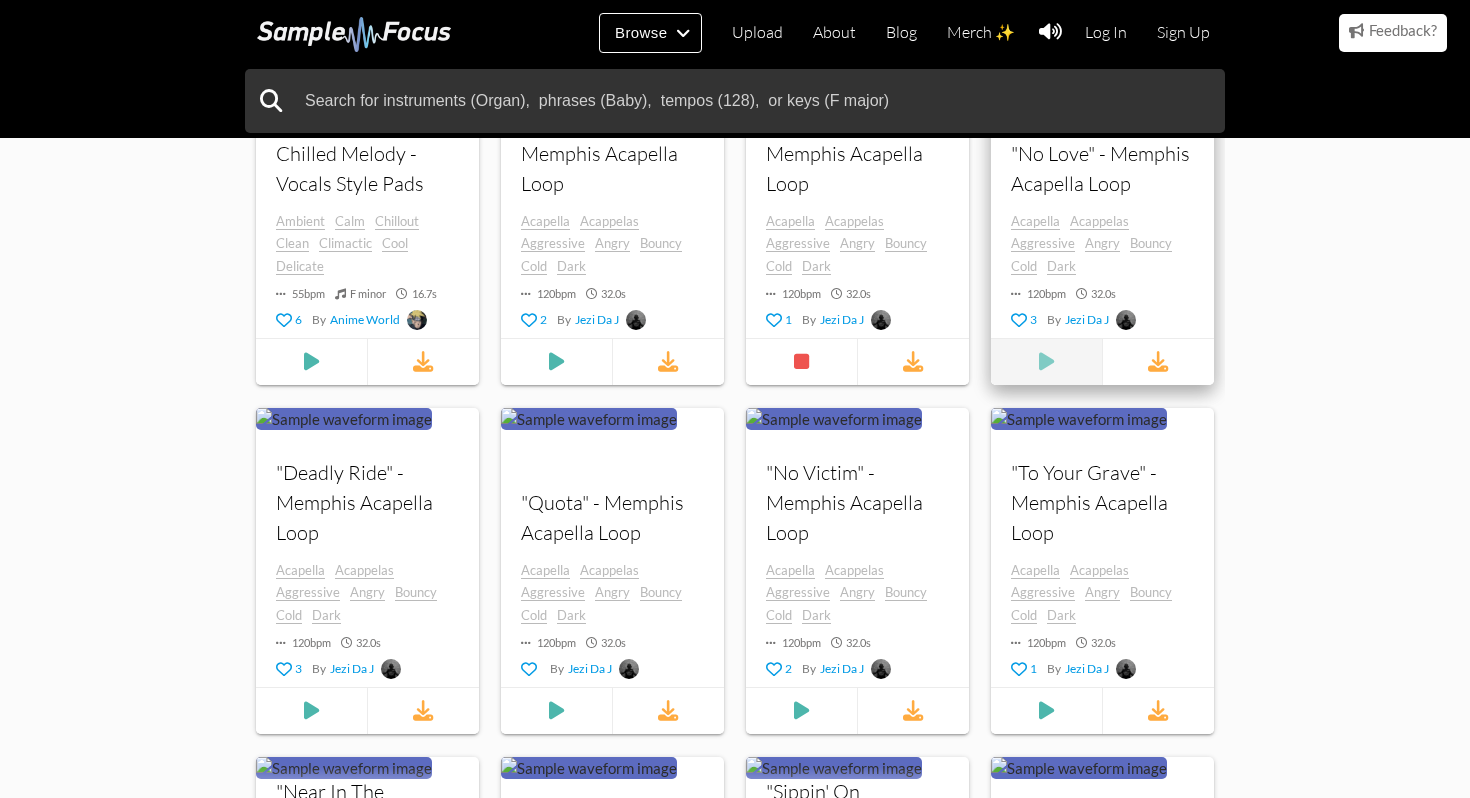 click at bounding box center [311, 361] 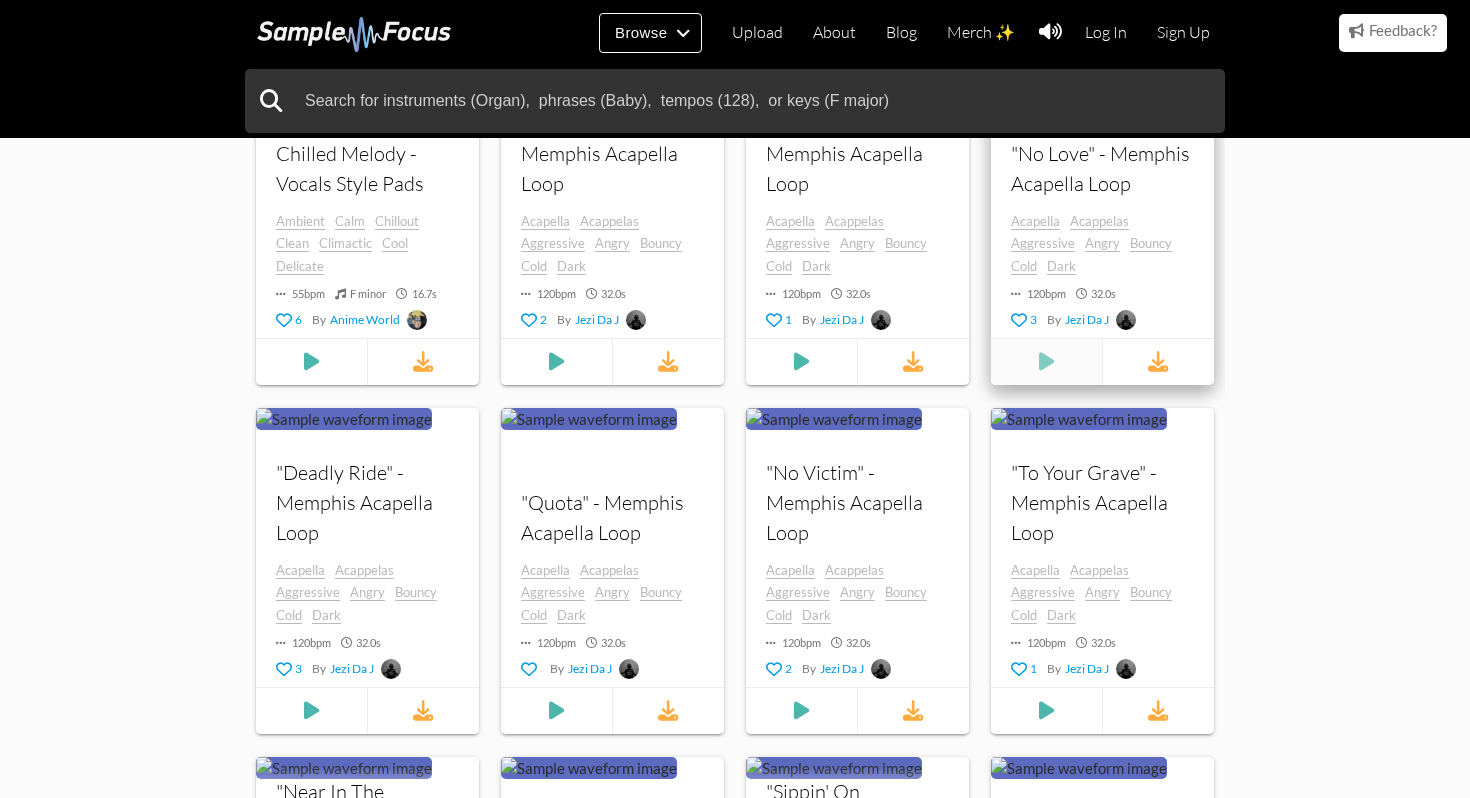 click at bounding box center (311, 361) 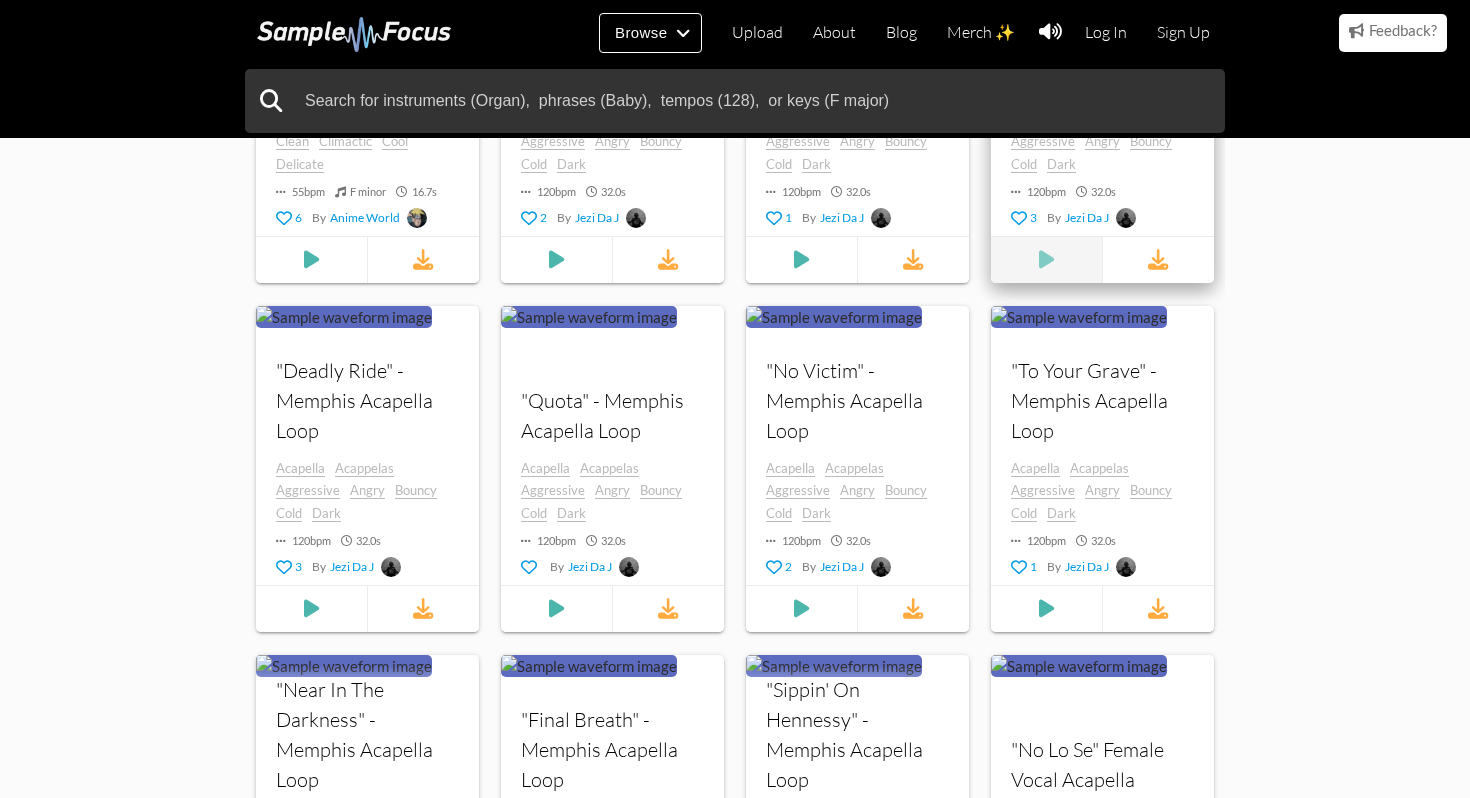 scroll, scrollTop: 745, scrollLeft: 0, axis: vertical 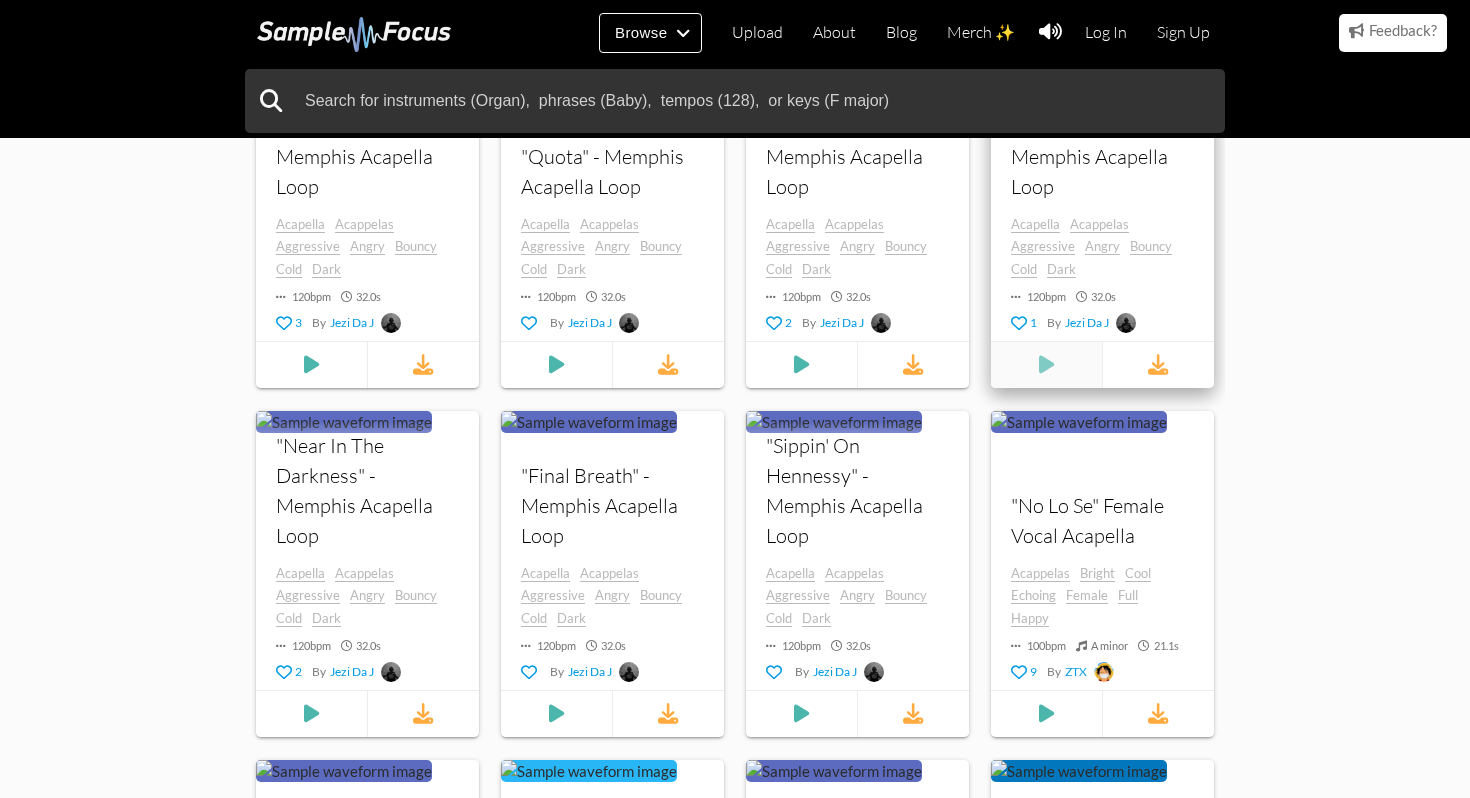 click at bounding box center [311, 15] 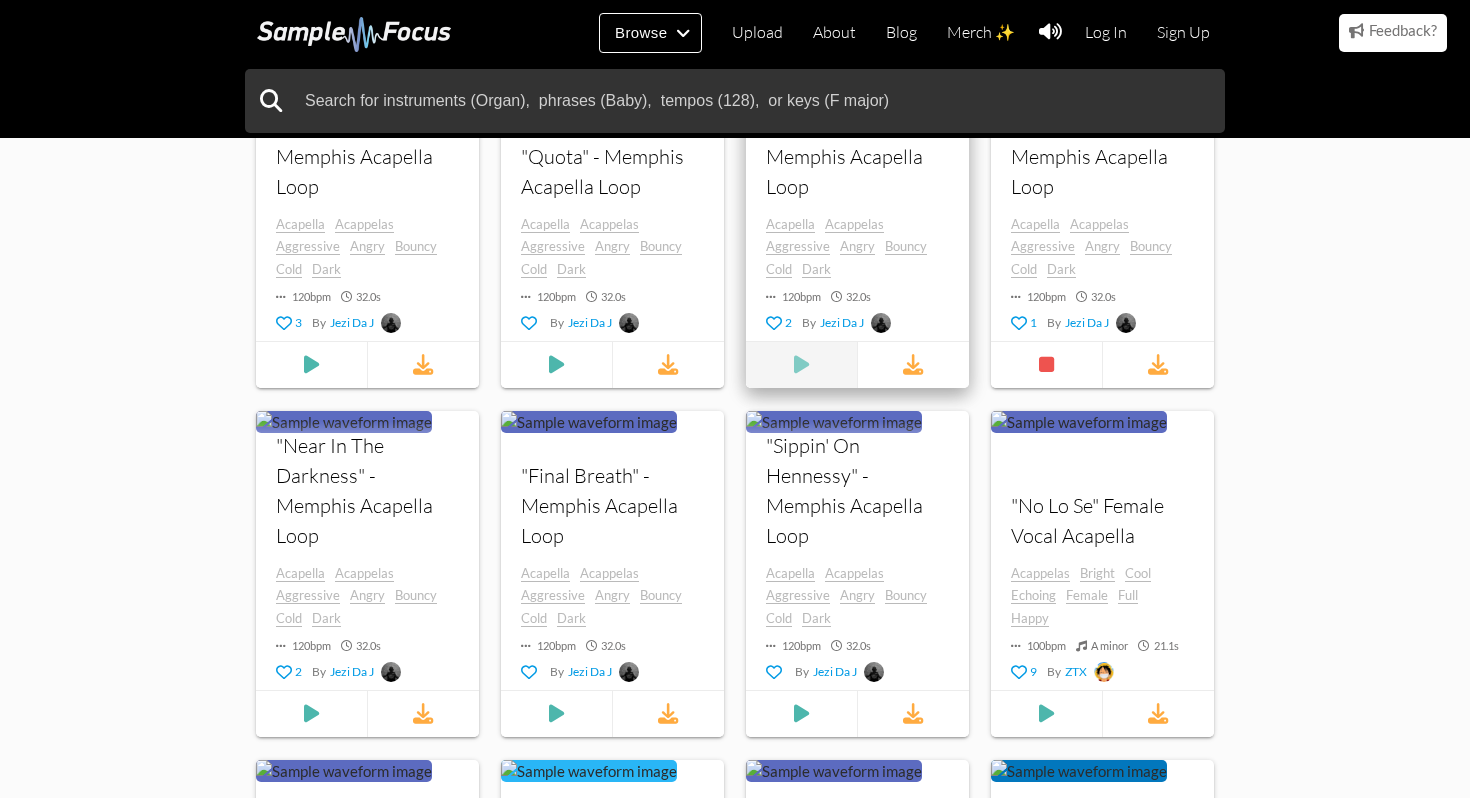 click at bounding box center [311, 15] 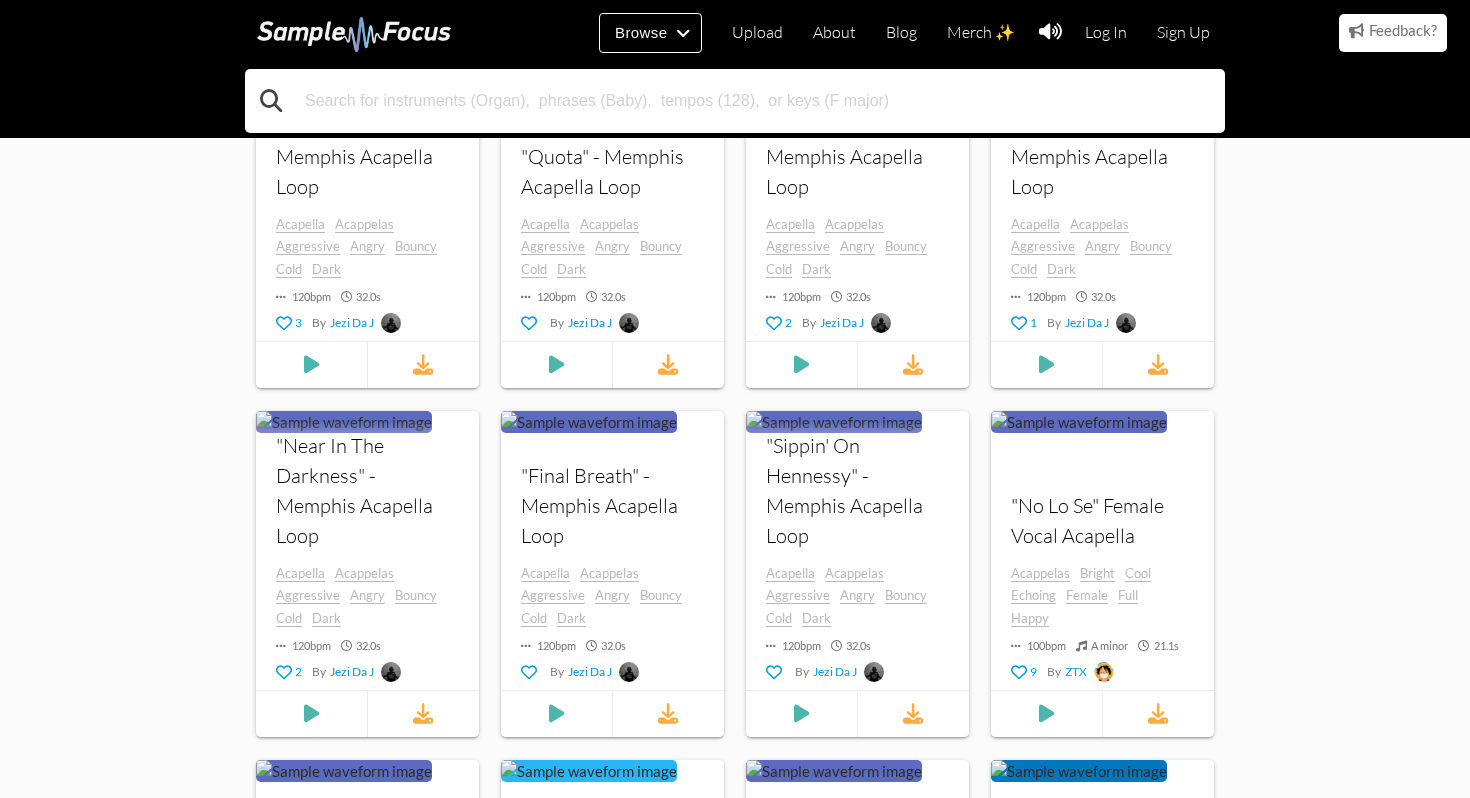 click at bounding box center (735, 101) 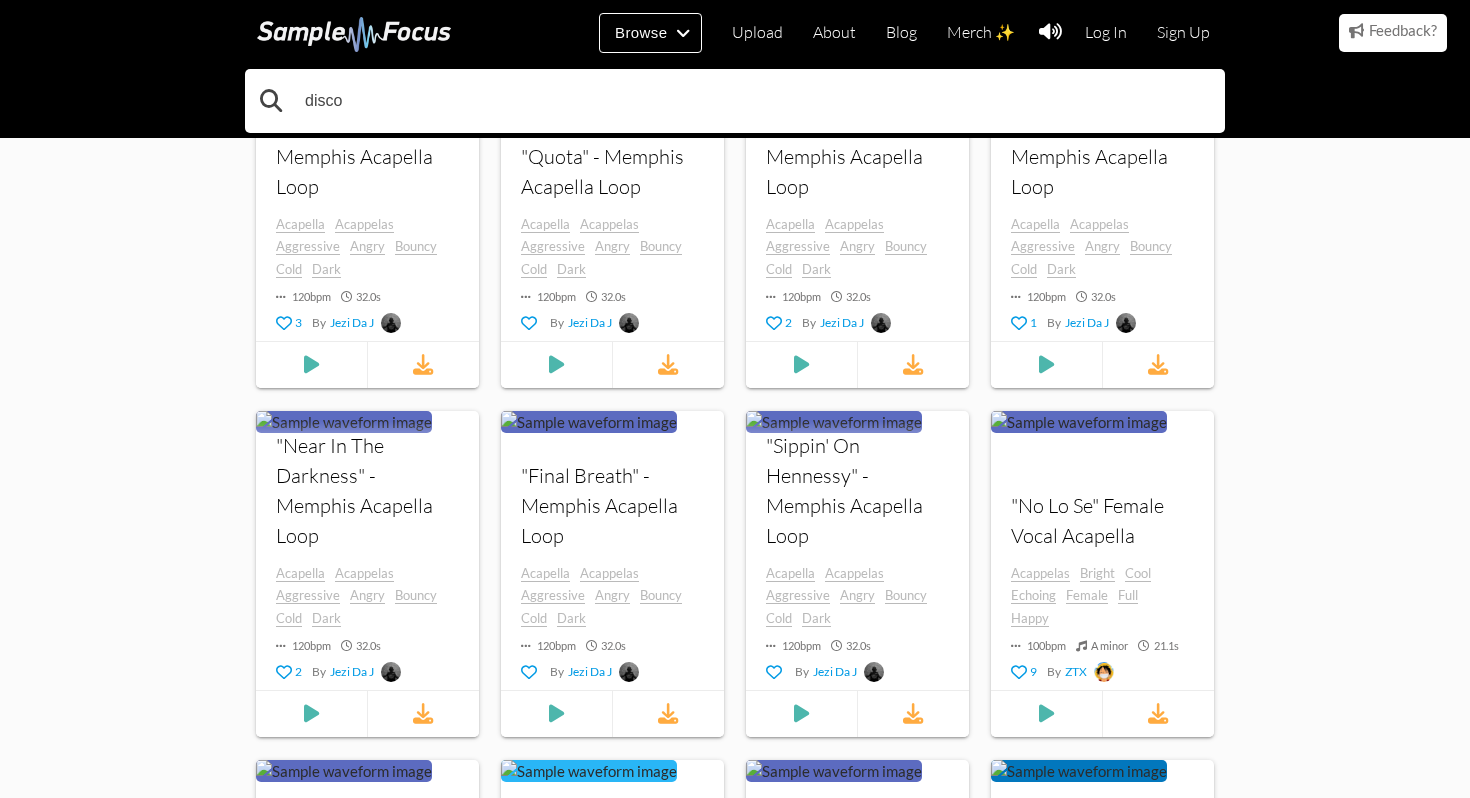type on "disco" 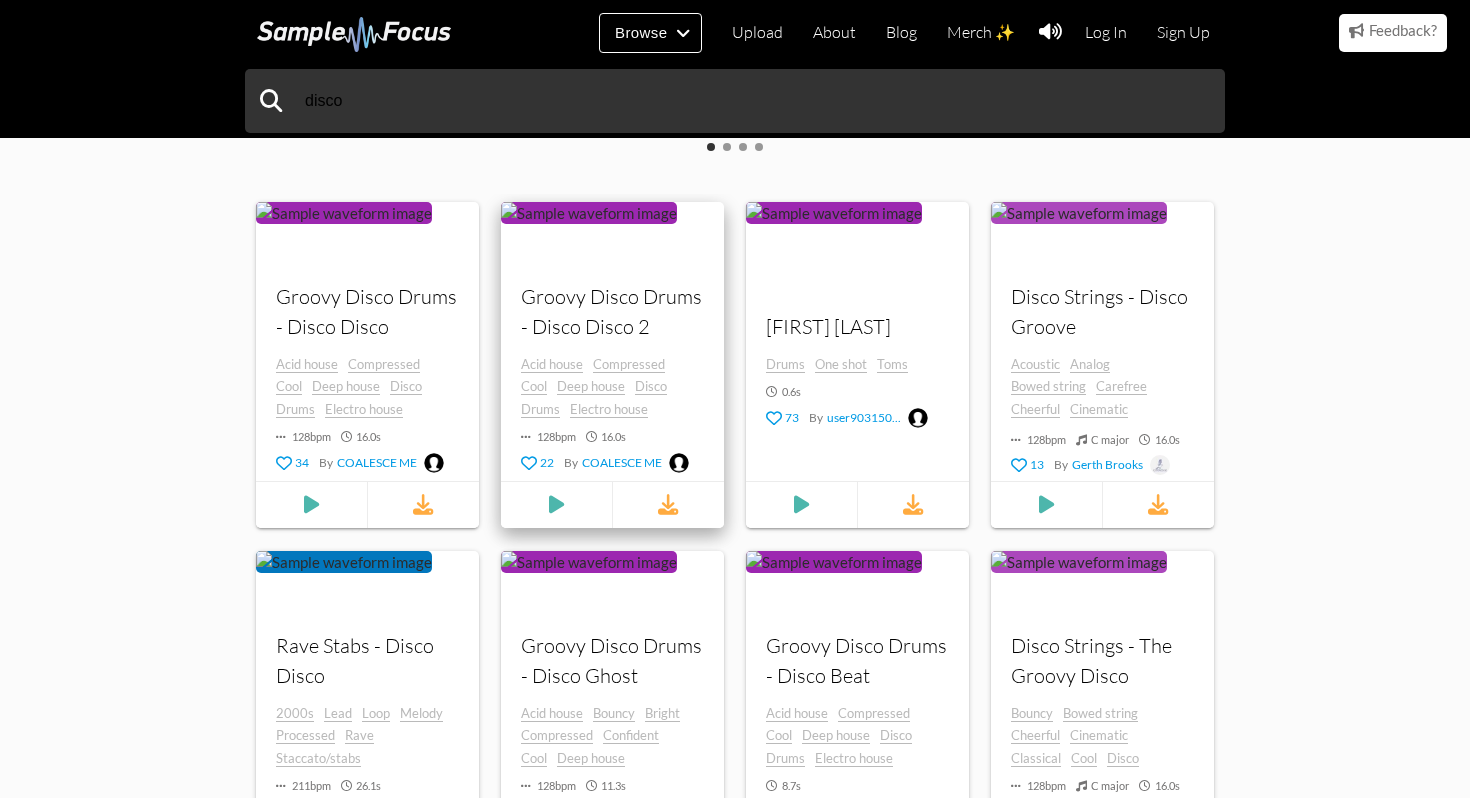scroll, scrollTop: 734, scrollLeft: 0, axis: vertical 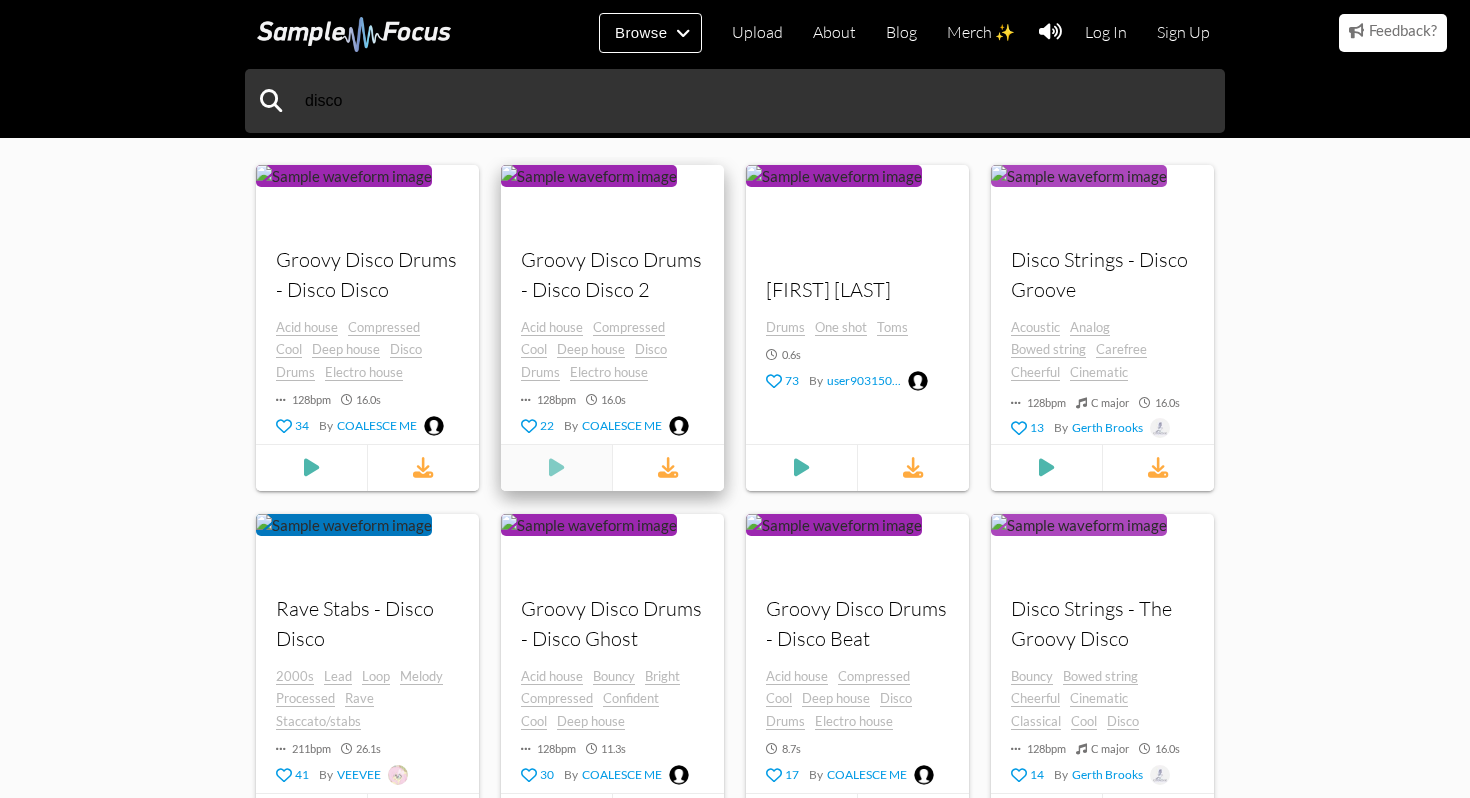 click at bounding box center [311, 468] 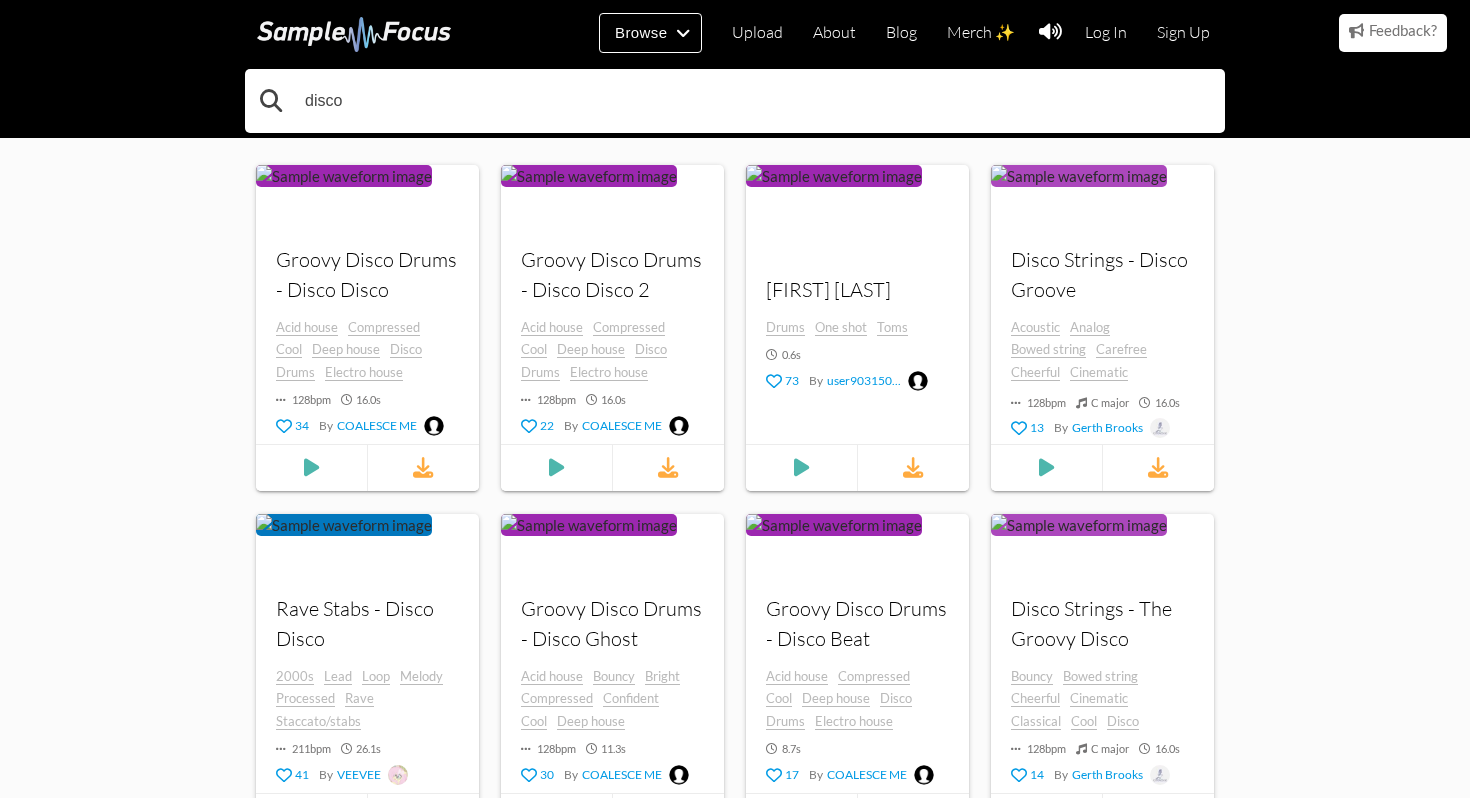 click on "disco" at bounding box center (735, 101) 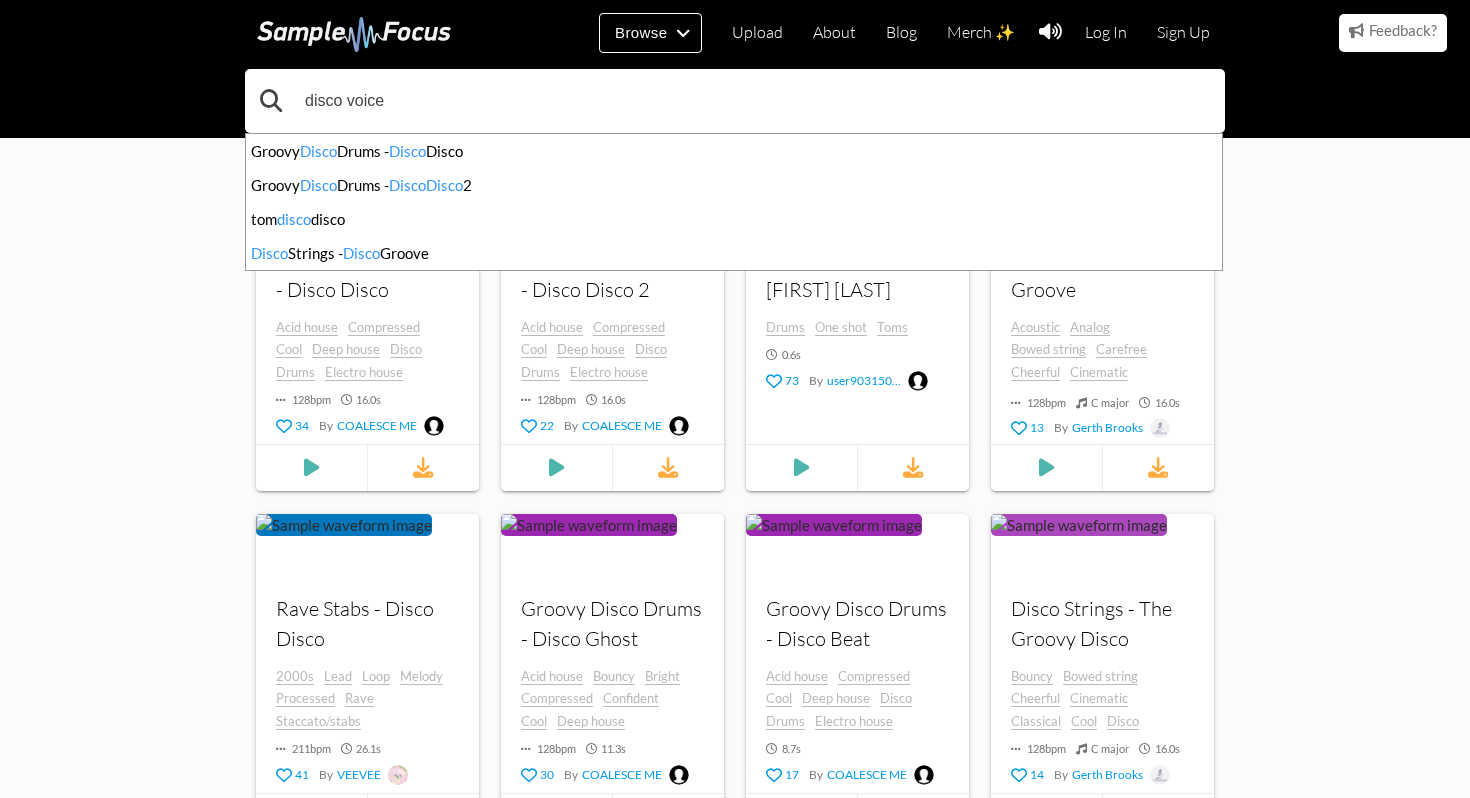 type on "disco voice" 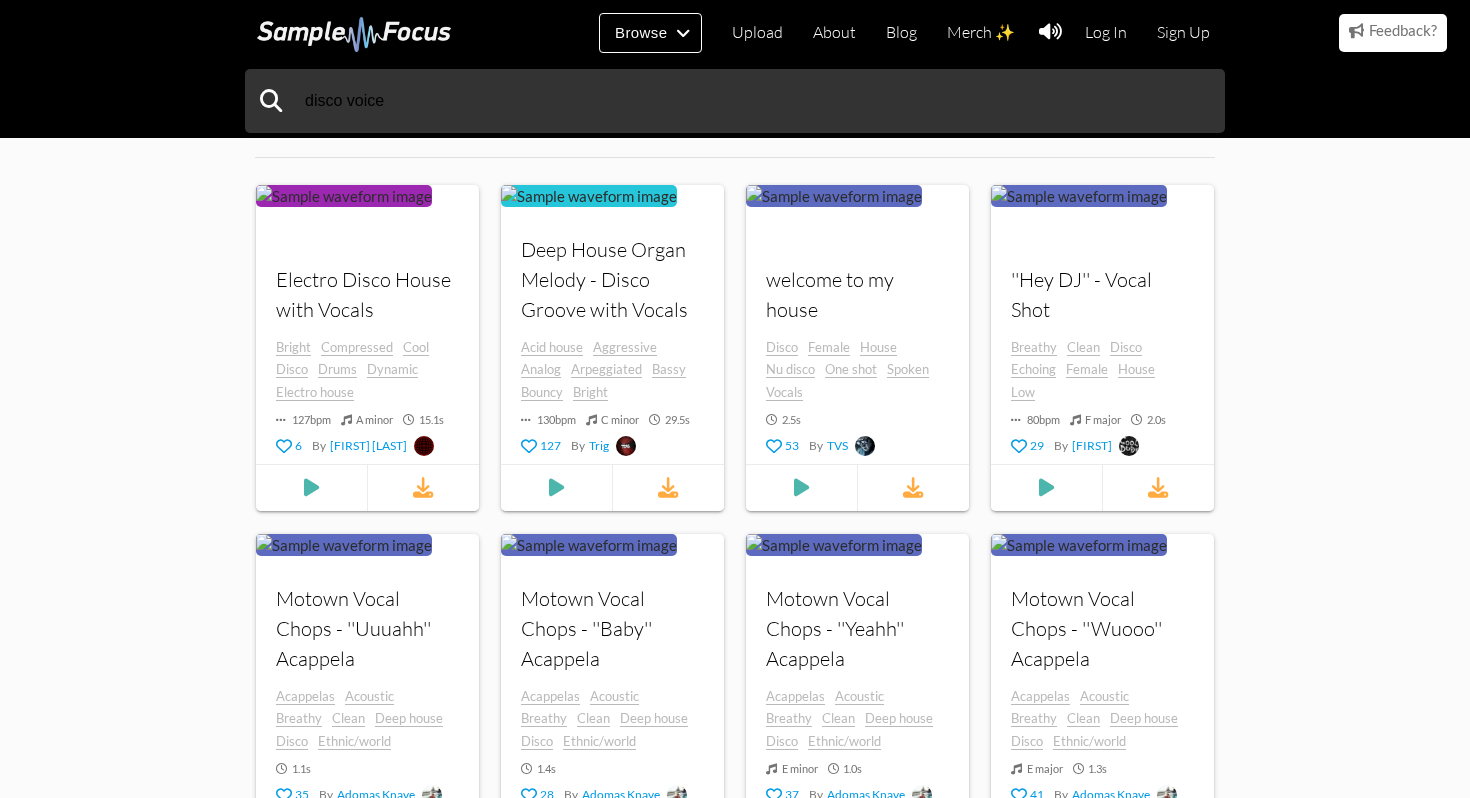 scroll, scrollTop: 337, scrollLeft: 0, axis: vertical 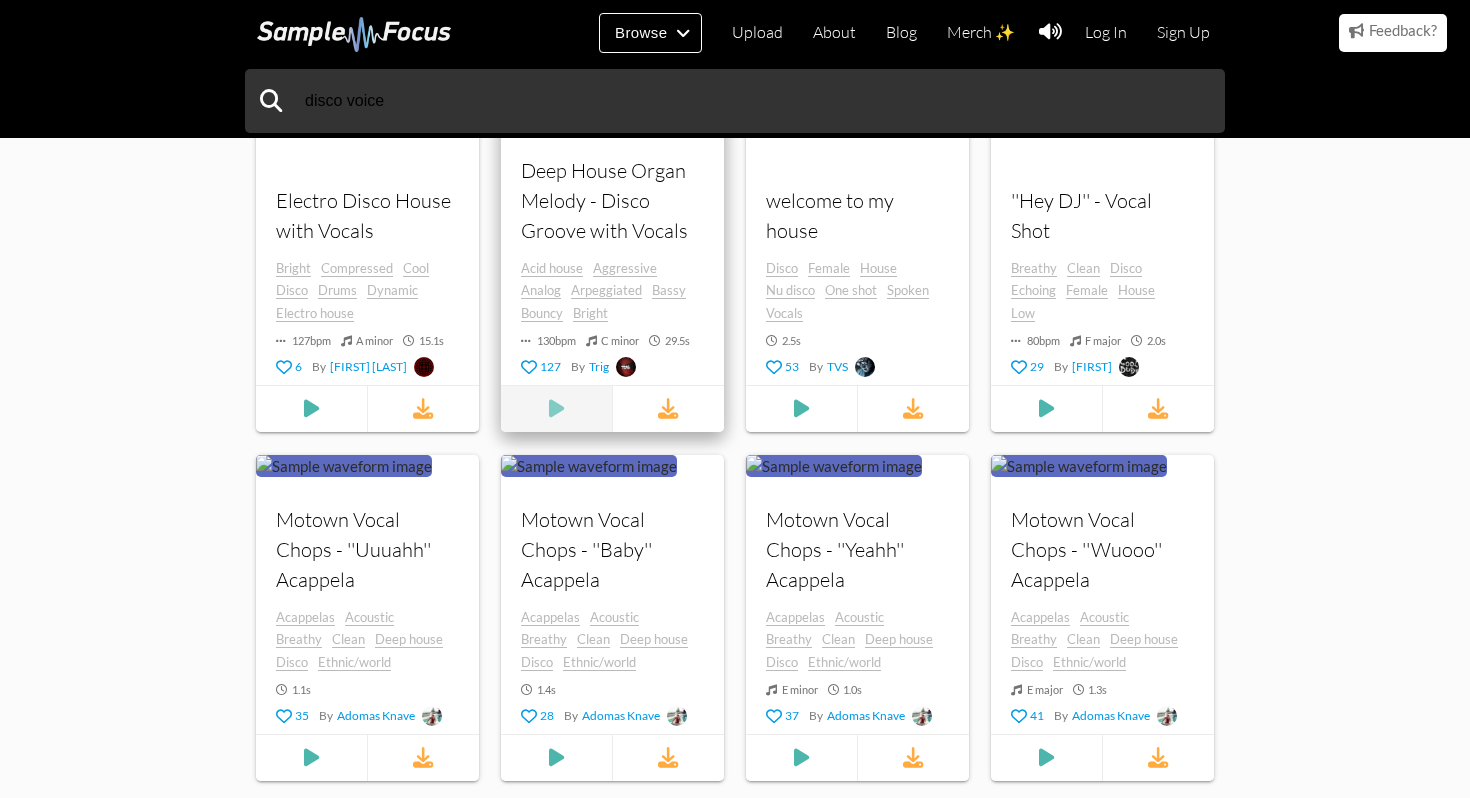 click at bounding box center [311, 408] 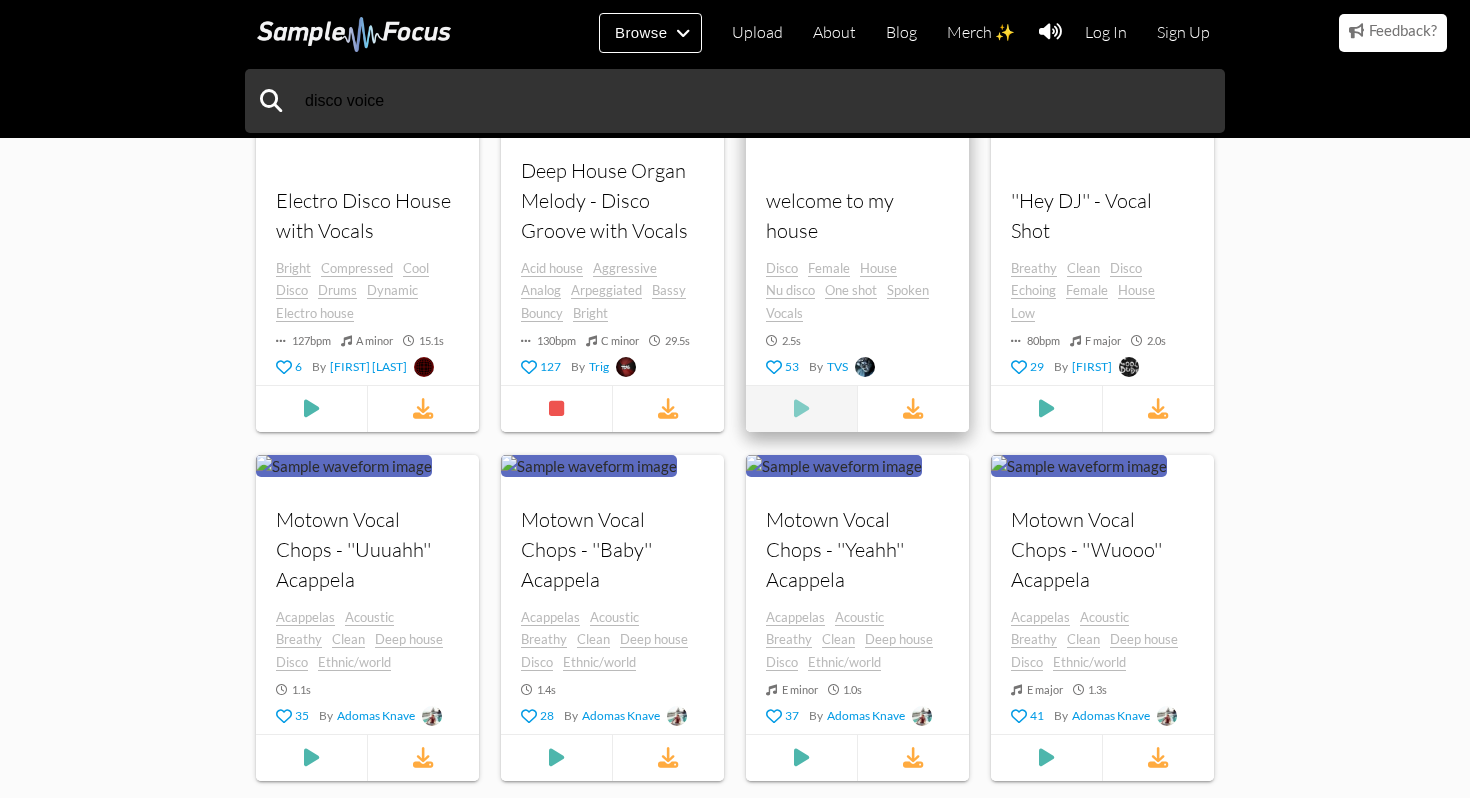 click at bounding box center (311, 408) 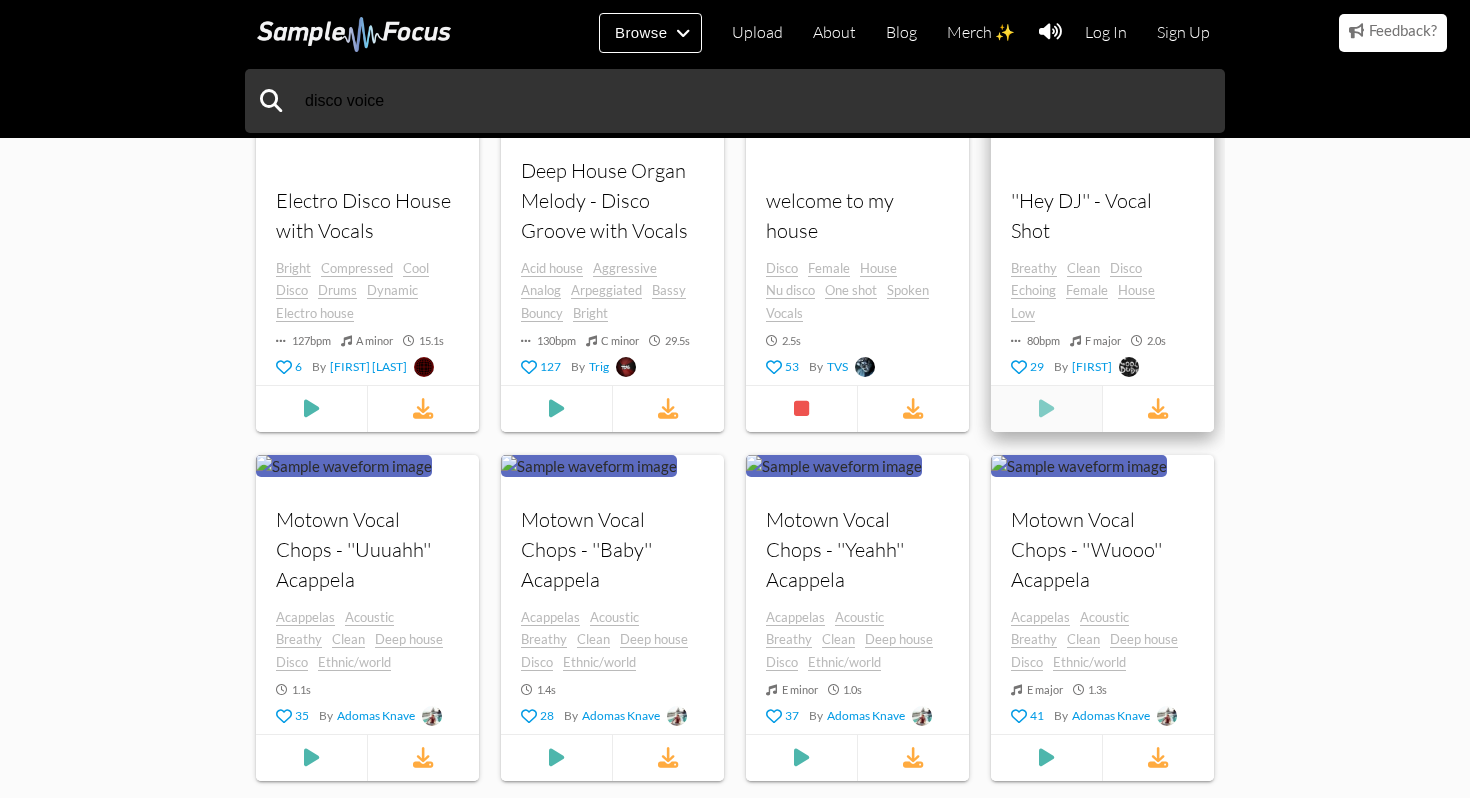 click at bounding box center [311, 408] 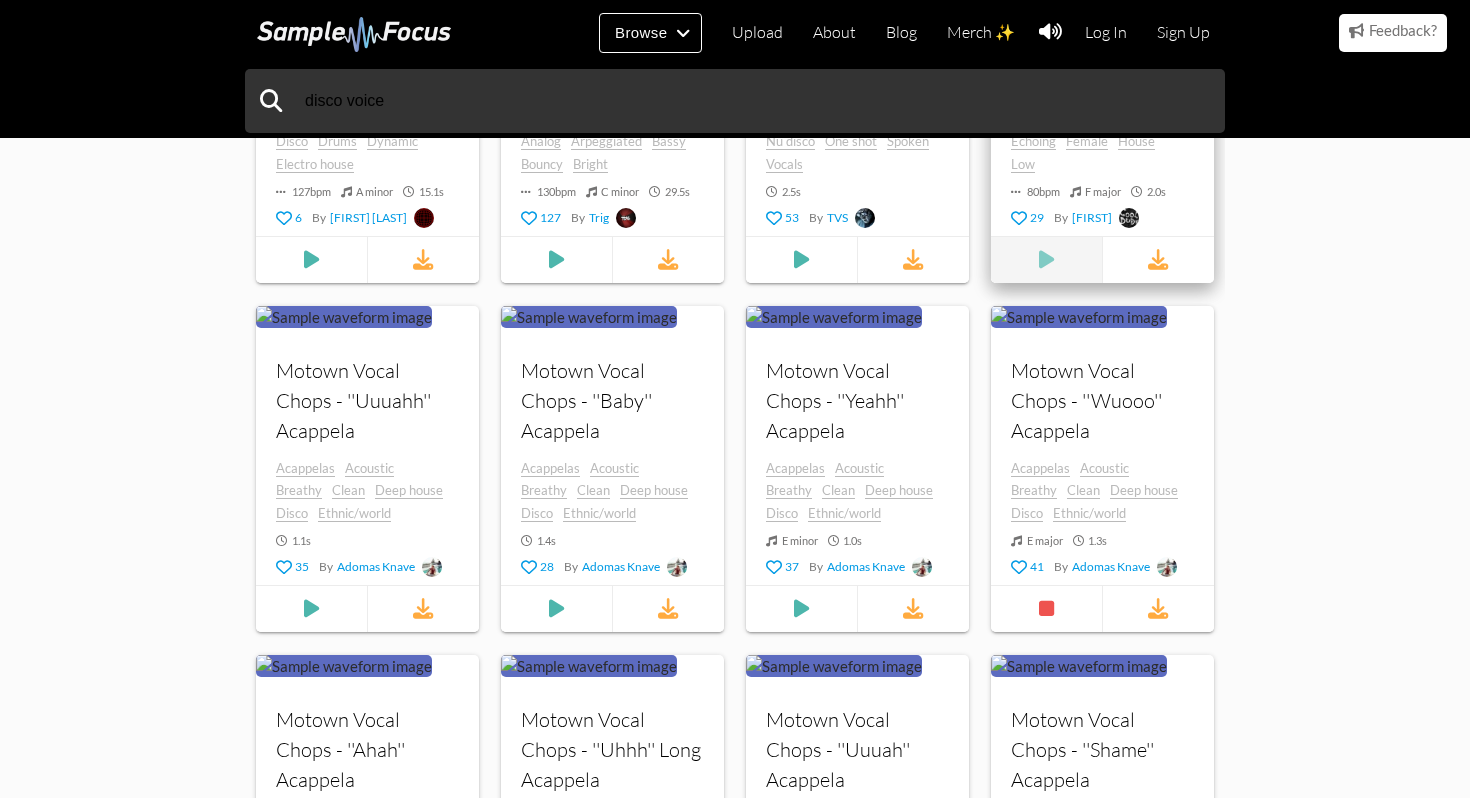 scroll, scrollTop: 531, scrollLeft: 0, axis: vertical 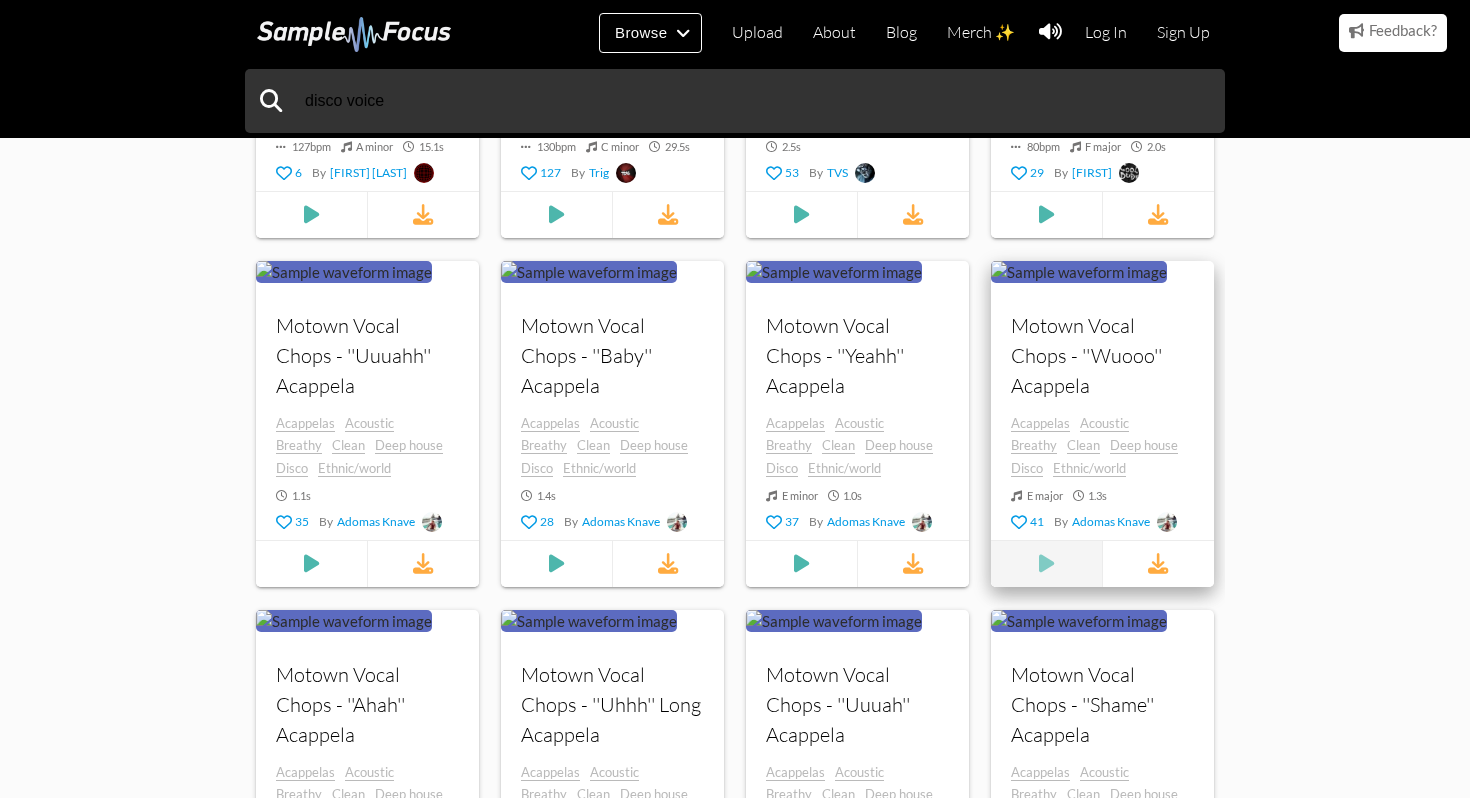 click at bounding box center (311, 214) 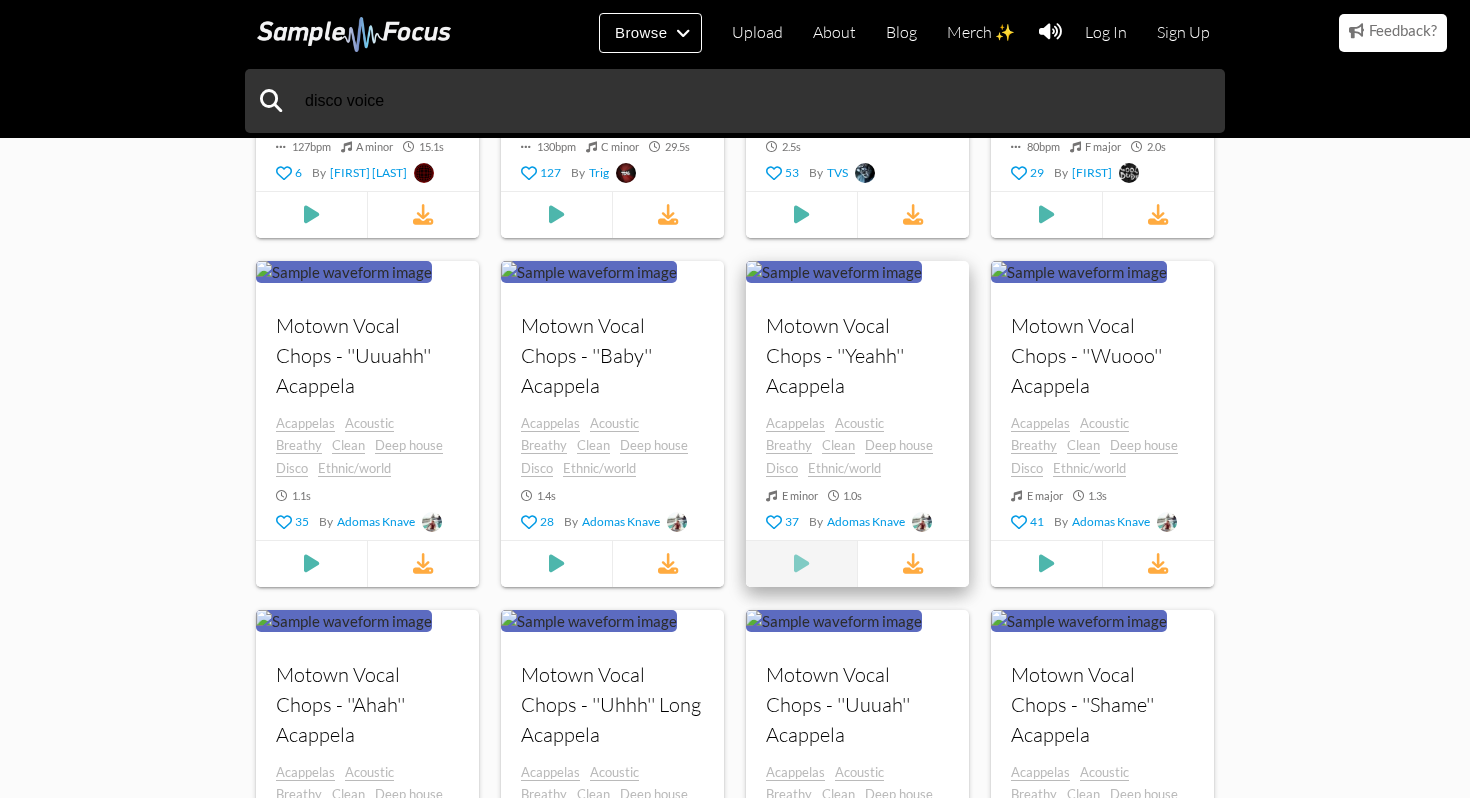 click at bounding box center [311, 214] 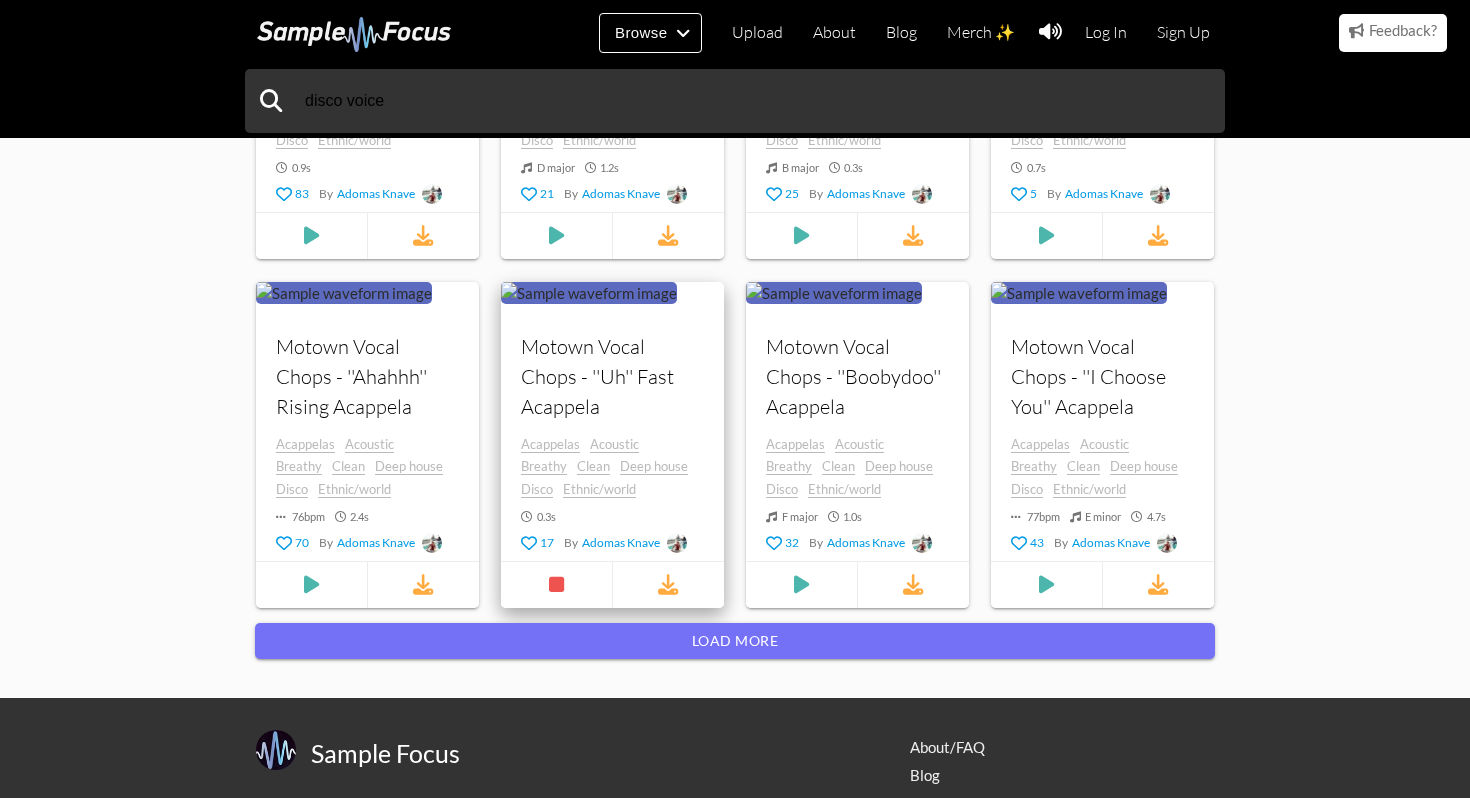 scroll, scrollTop: 1628, scrollLeft: 0, axis: vertical 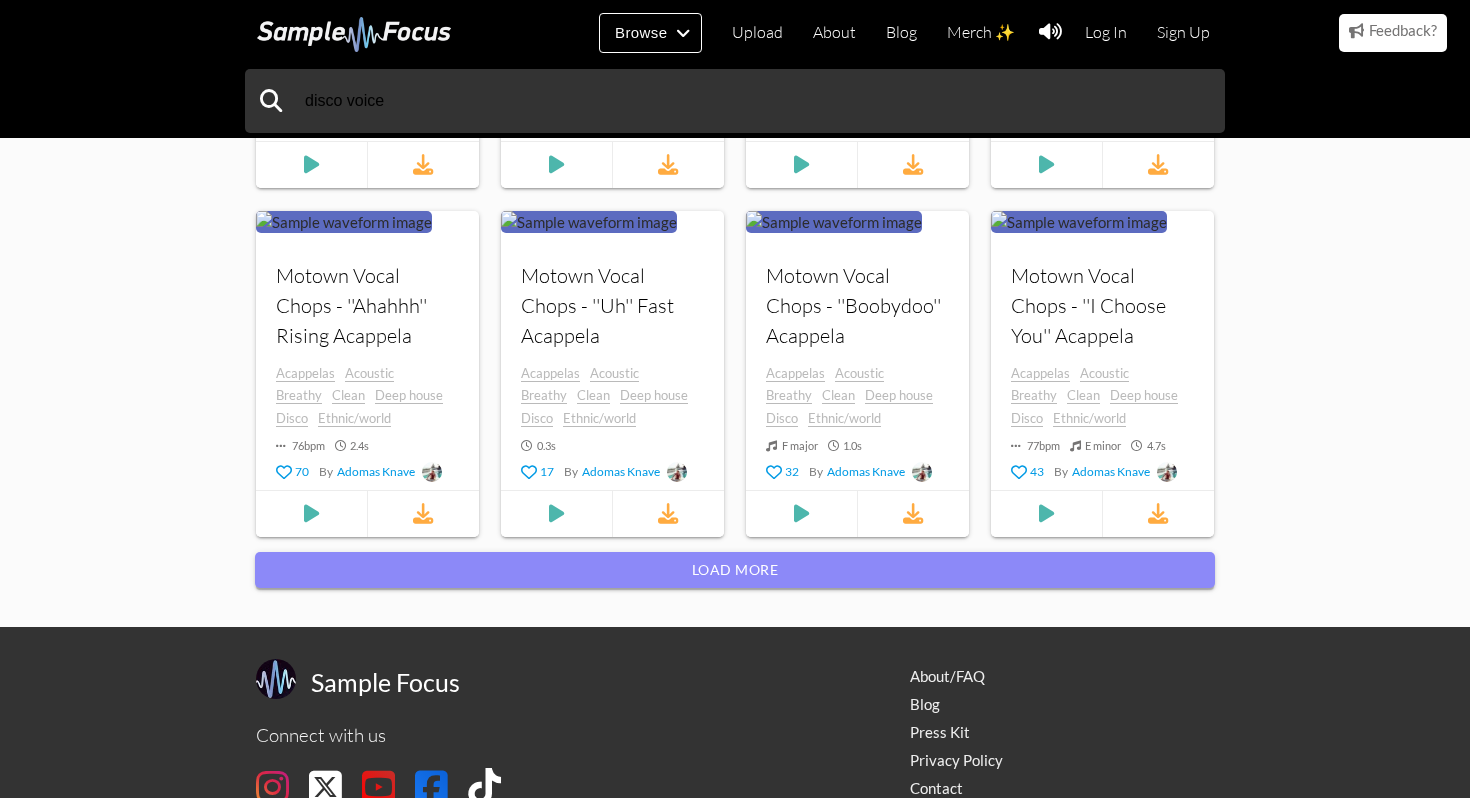 click on "Load more" at bounding box center (735, 570) 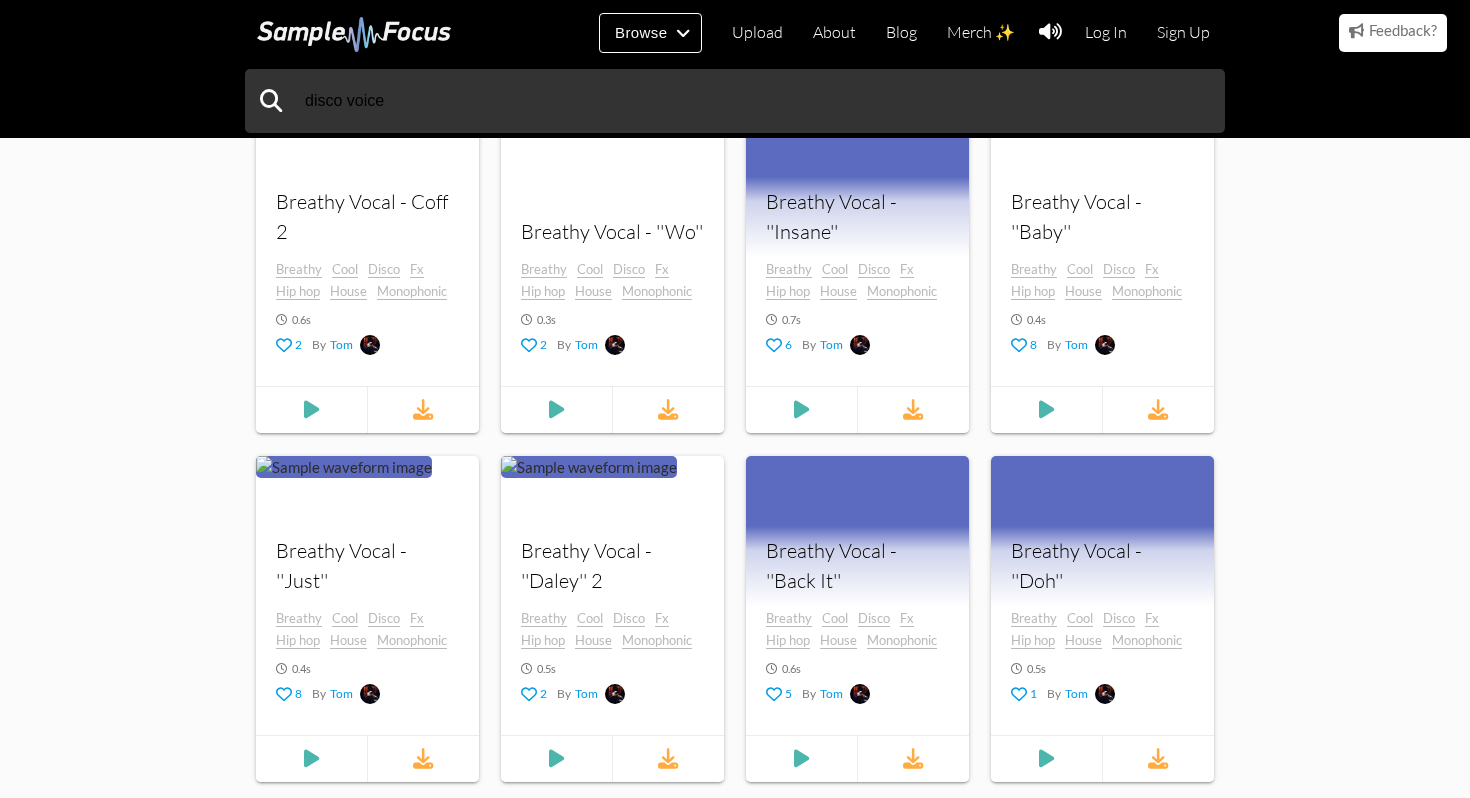 scroll, scrollTop: 12051, scrollLeft: 0, axis: vertical 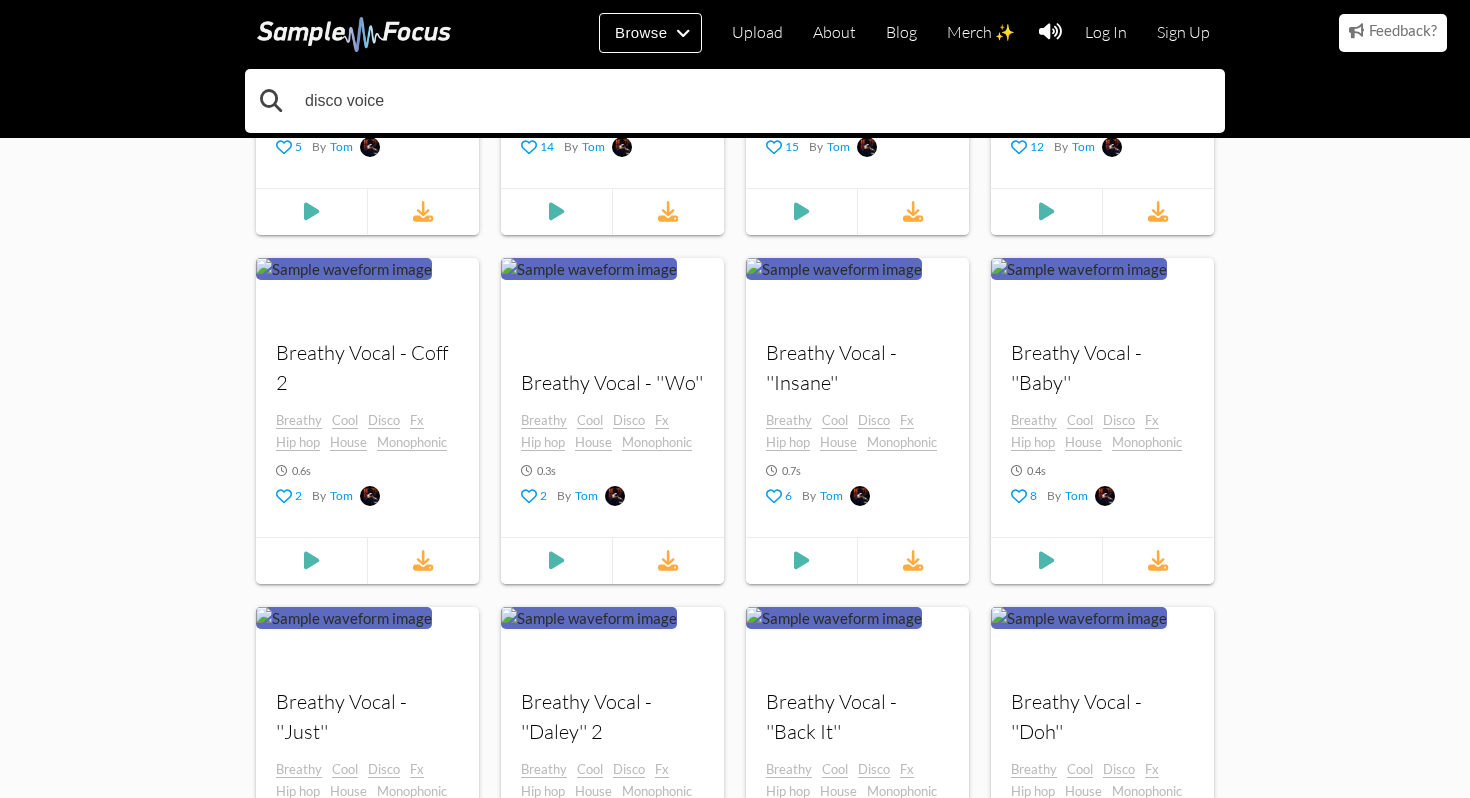 click on "disco voice" at bounding box center [735, 101] 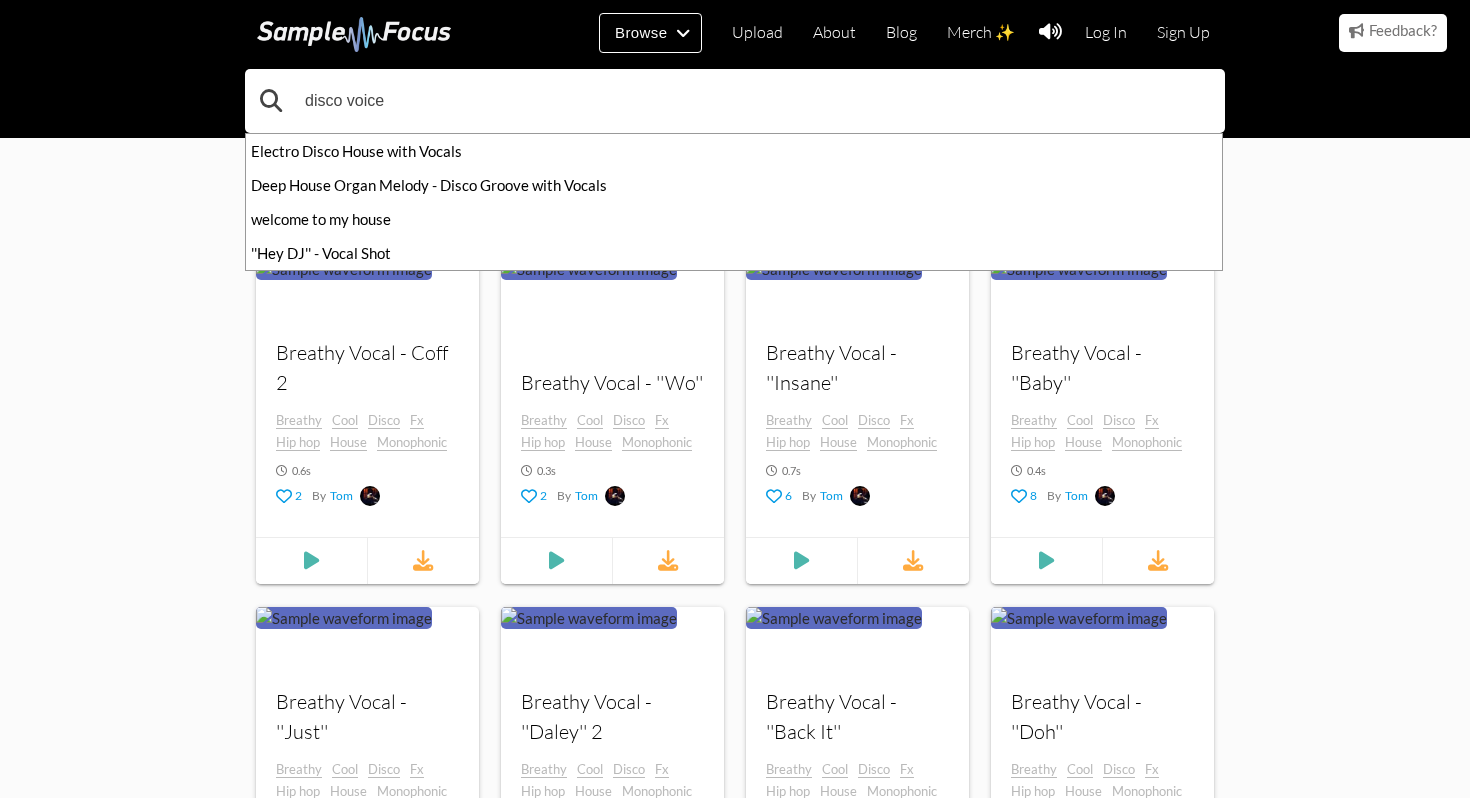 click on "disco voice" at bounding box center [735, 101] 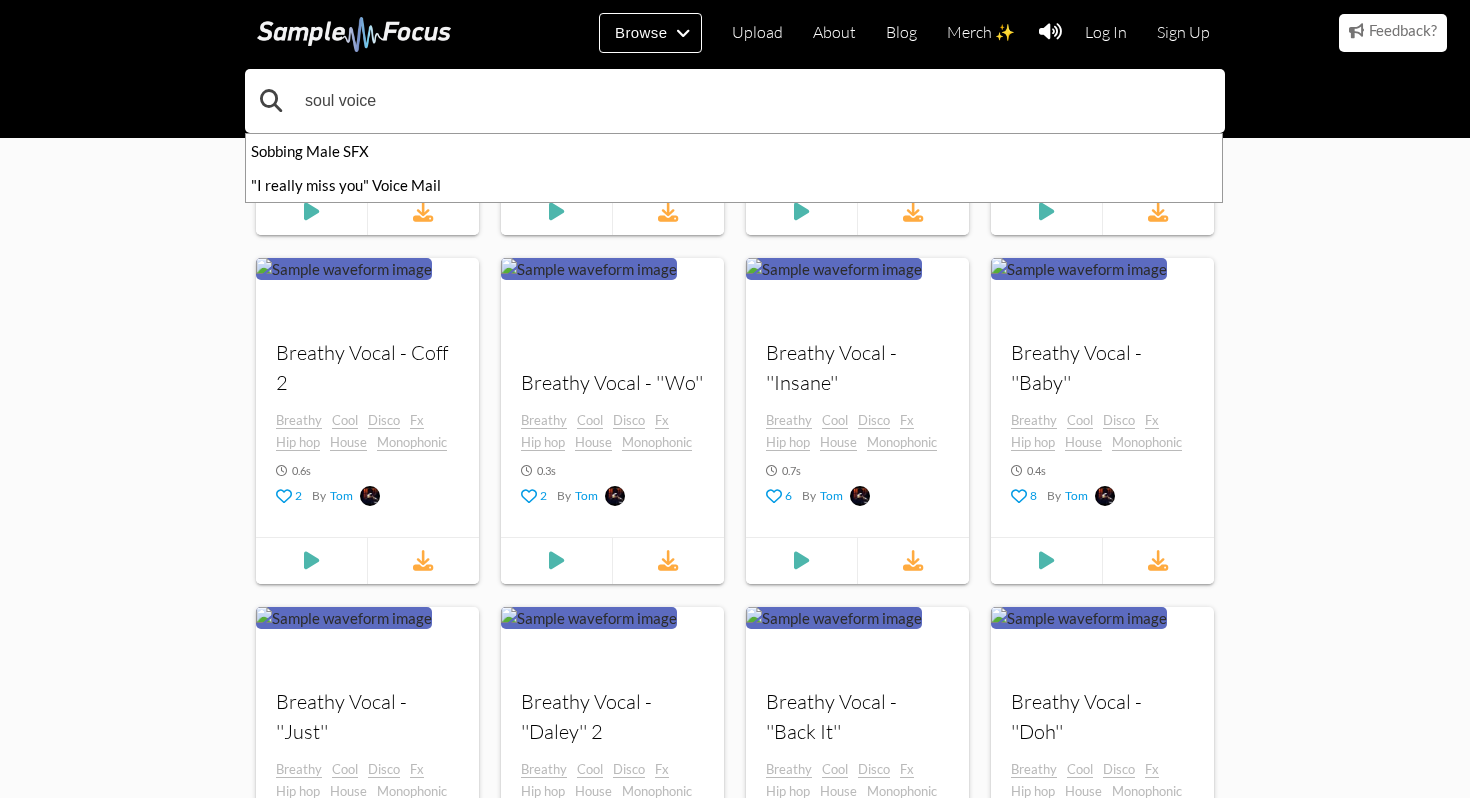 type on "soul voice" 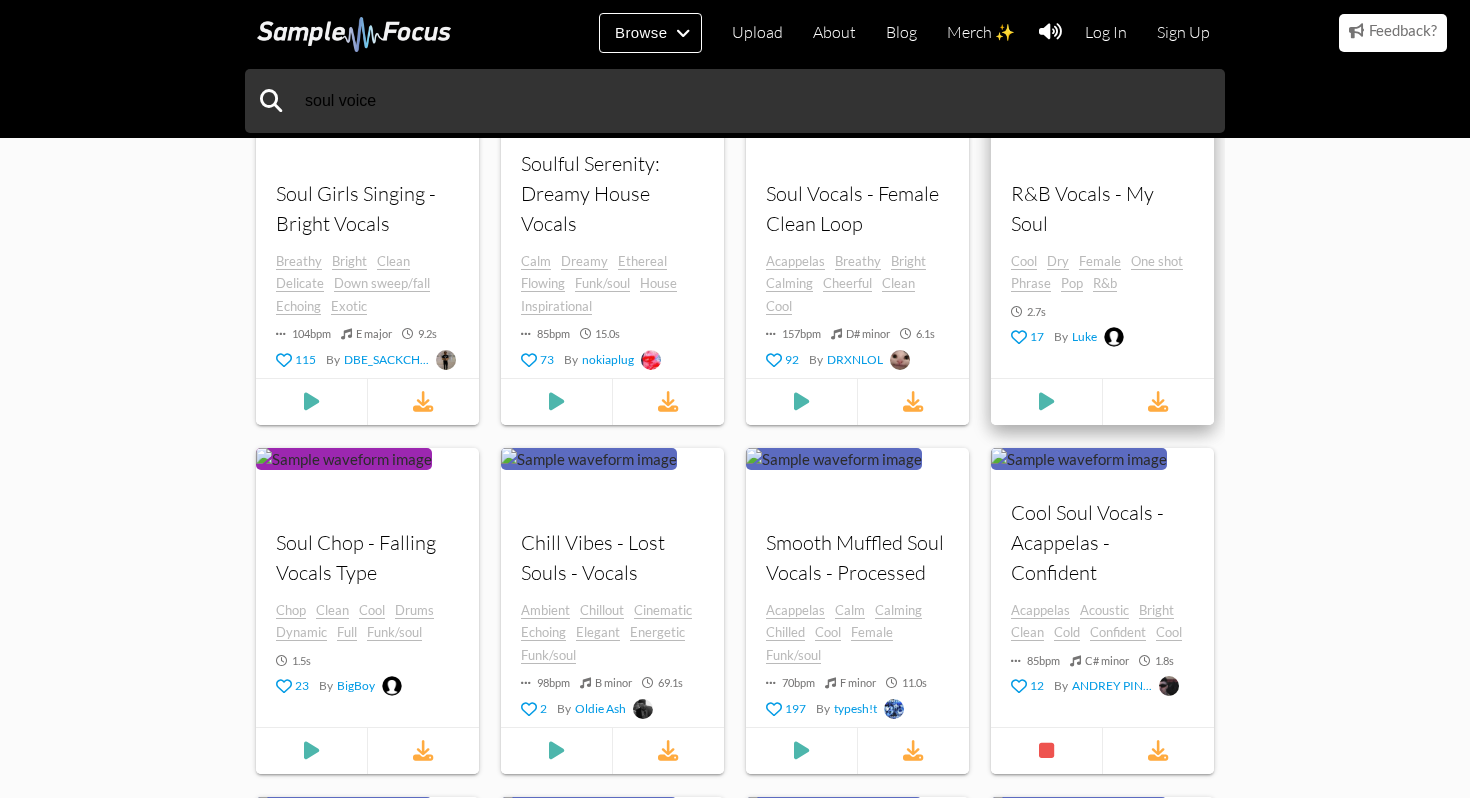 scroll, scrollTop: 1194, scrollLeft: 0, axis: vertical 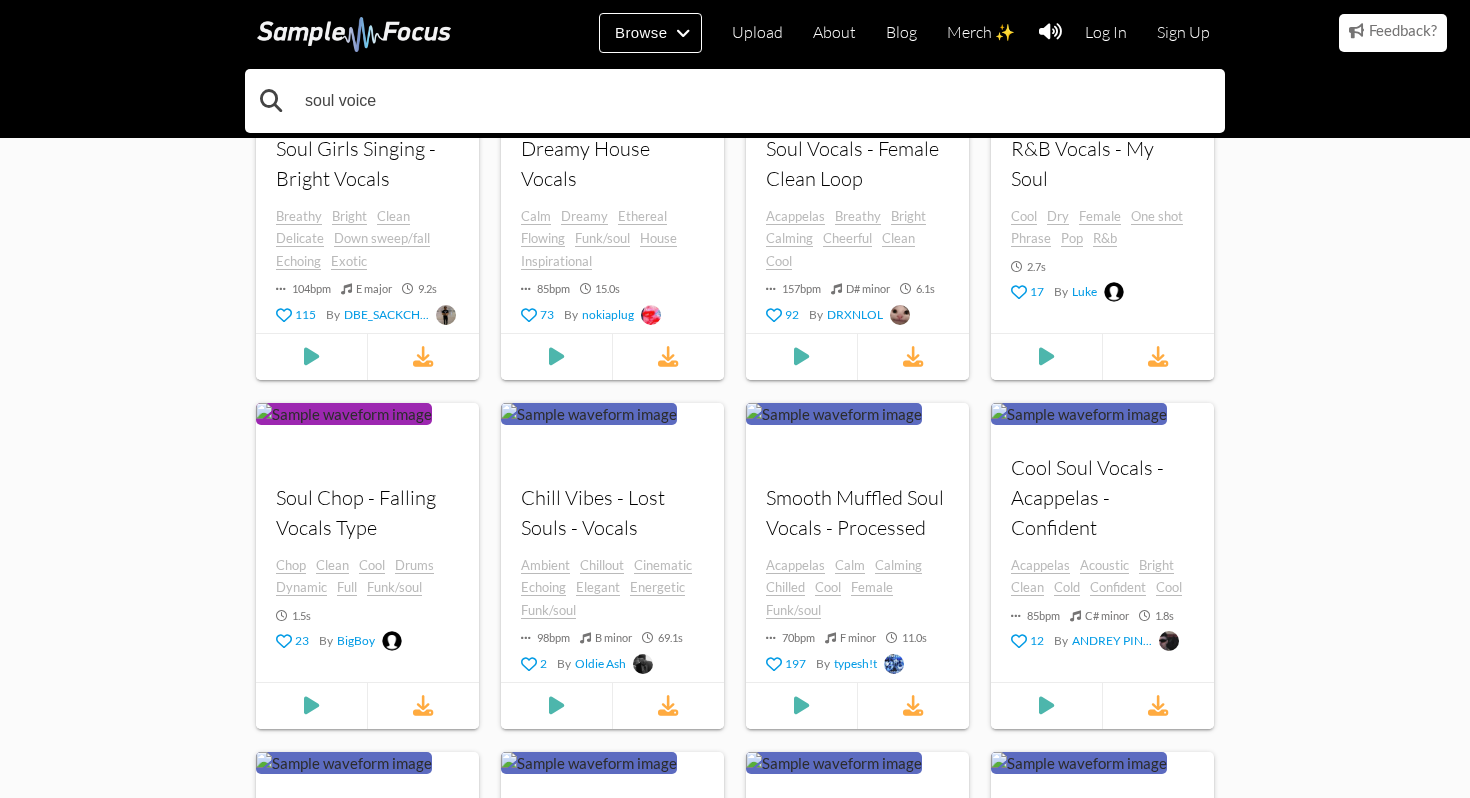 click on "soul voice" at bounding box center [735, 101] 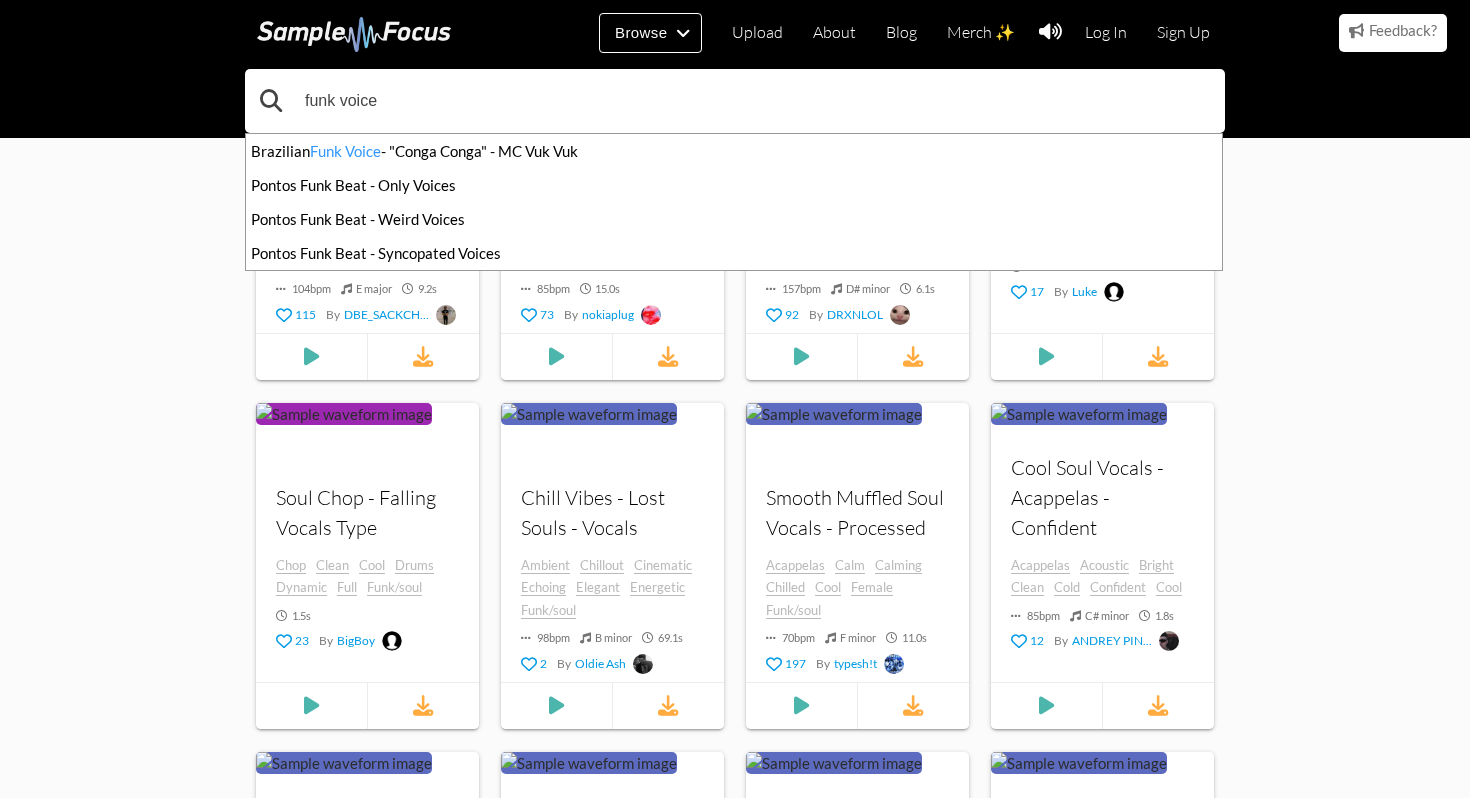 type on "funk voice" 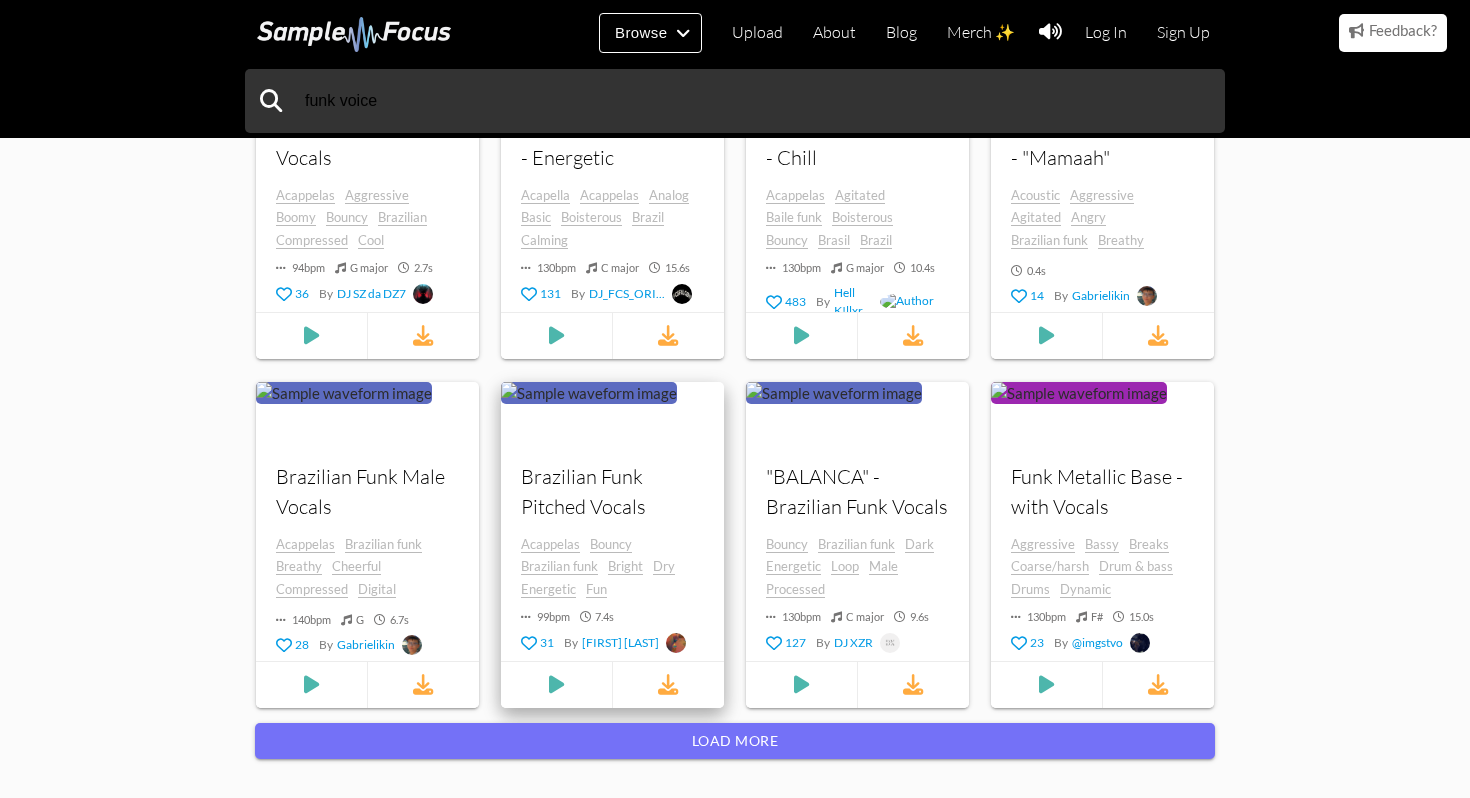 scroll, scrollTop: 1969, scrollLeft: 0, axis: vertical 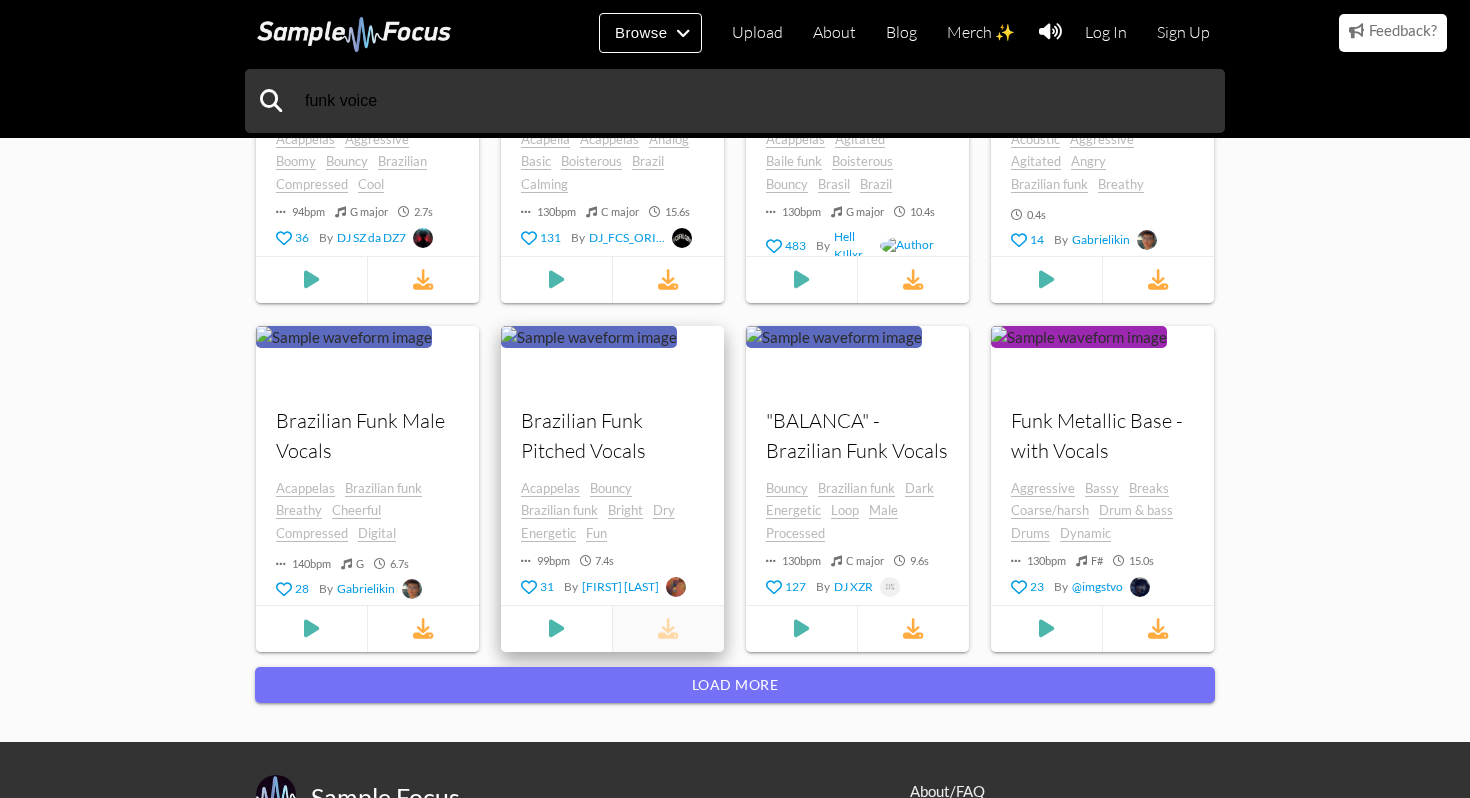 click at bounding box center (668, 629) 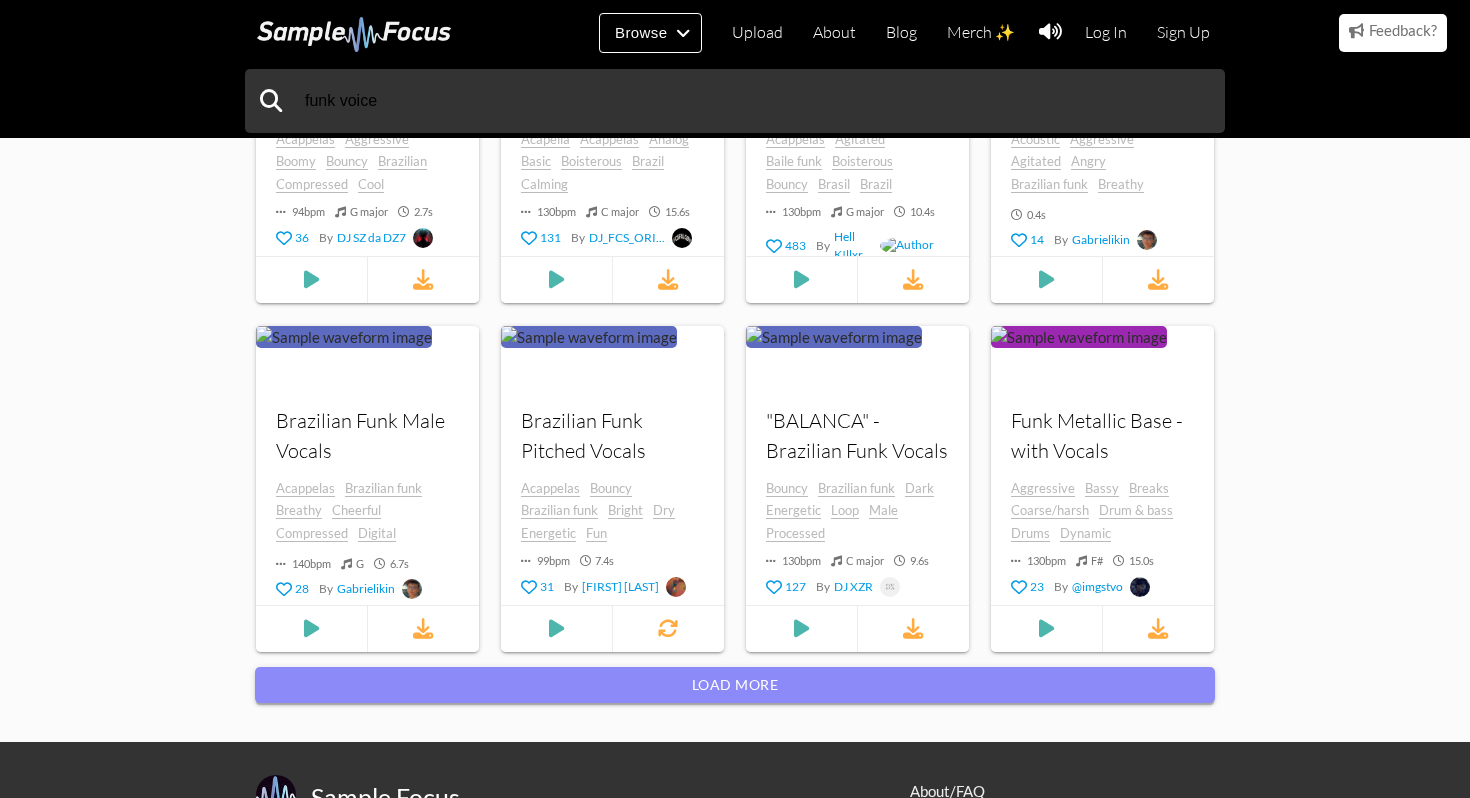 click on "Load more" at bounding box center (735, 685) 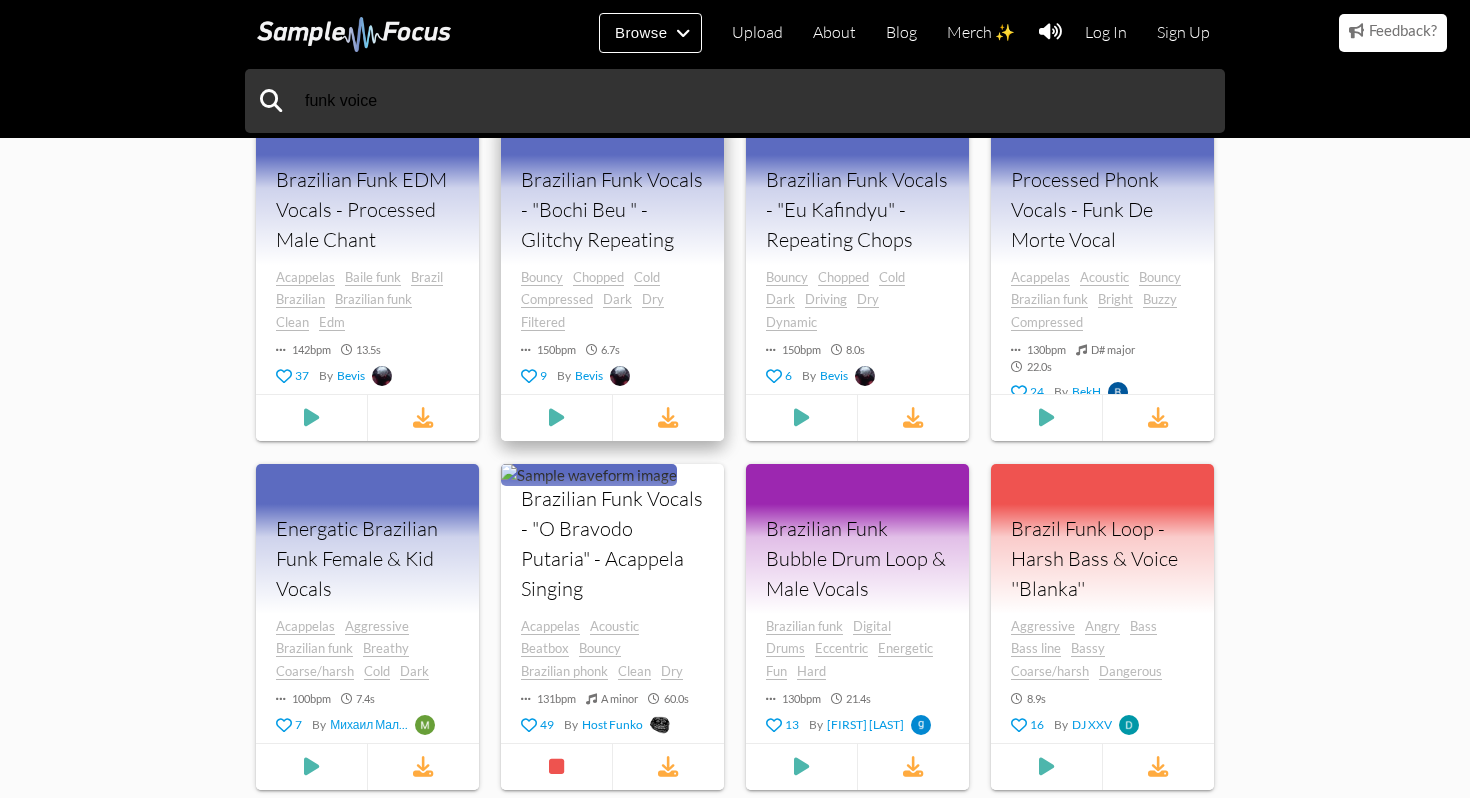 scroll, scrollTop: 5673, scrollLeft: 0, axis: vertical 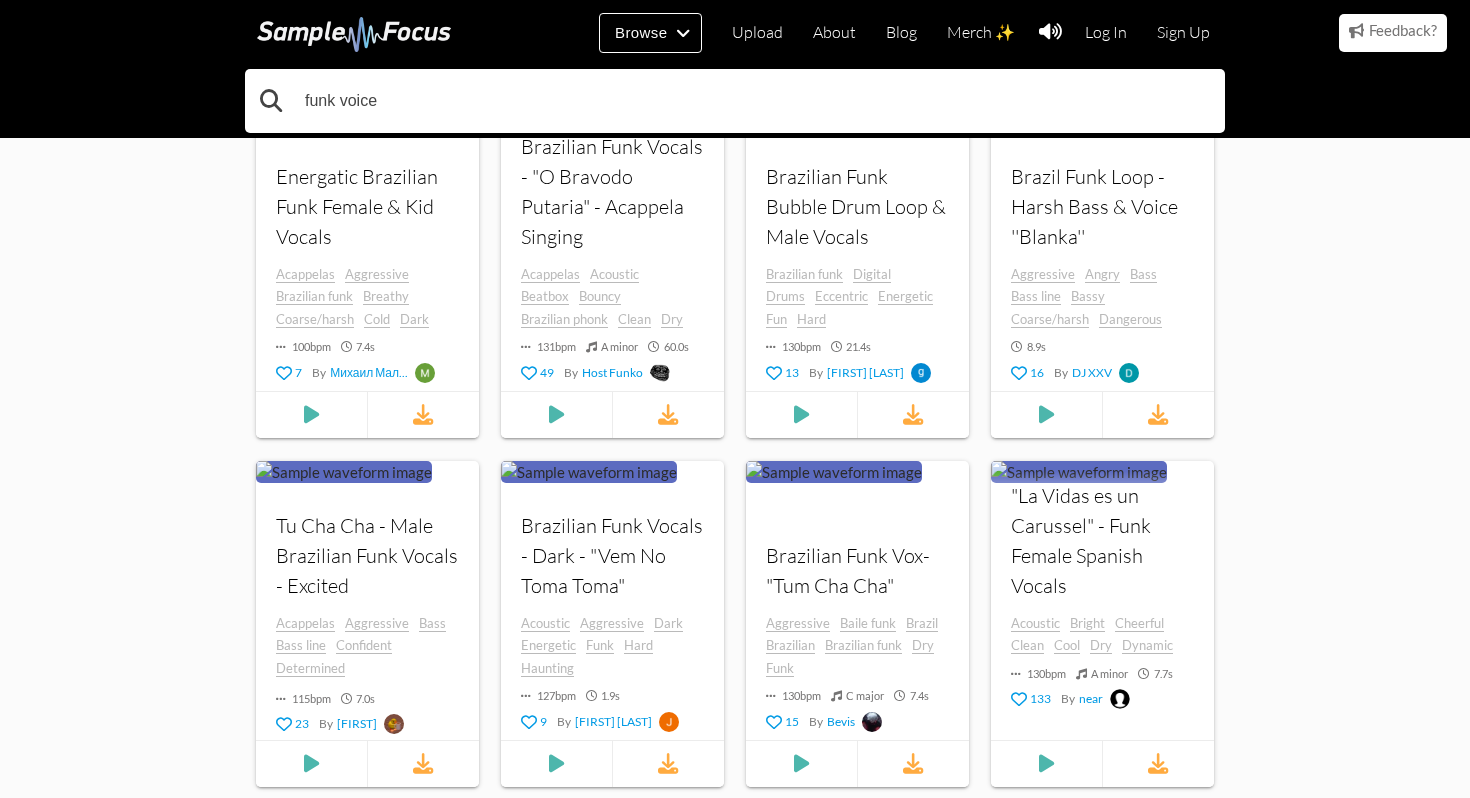 click on "funk voice" at bounding box center (735, 101) 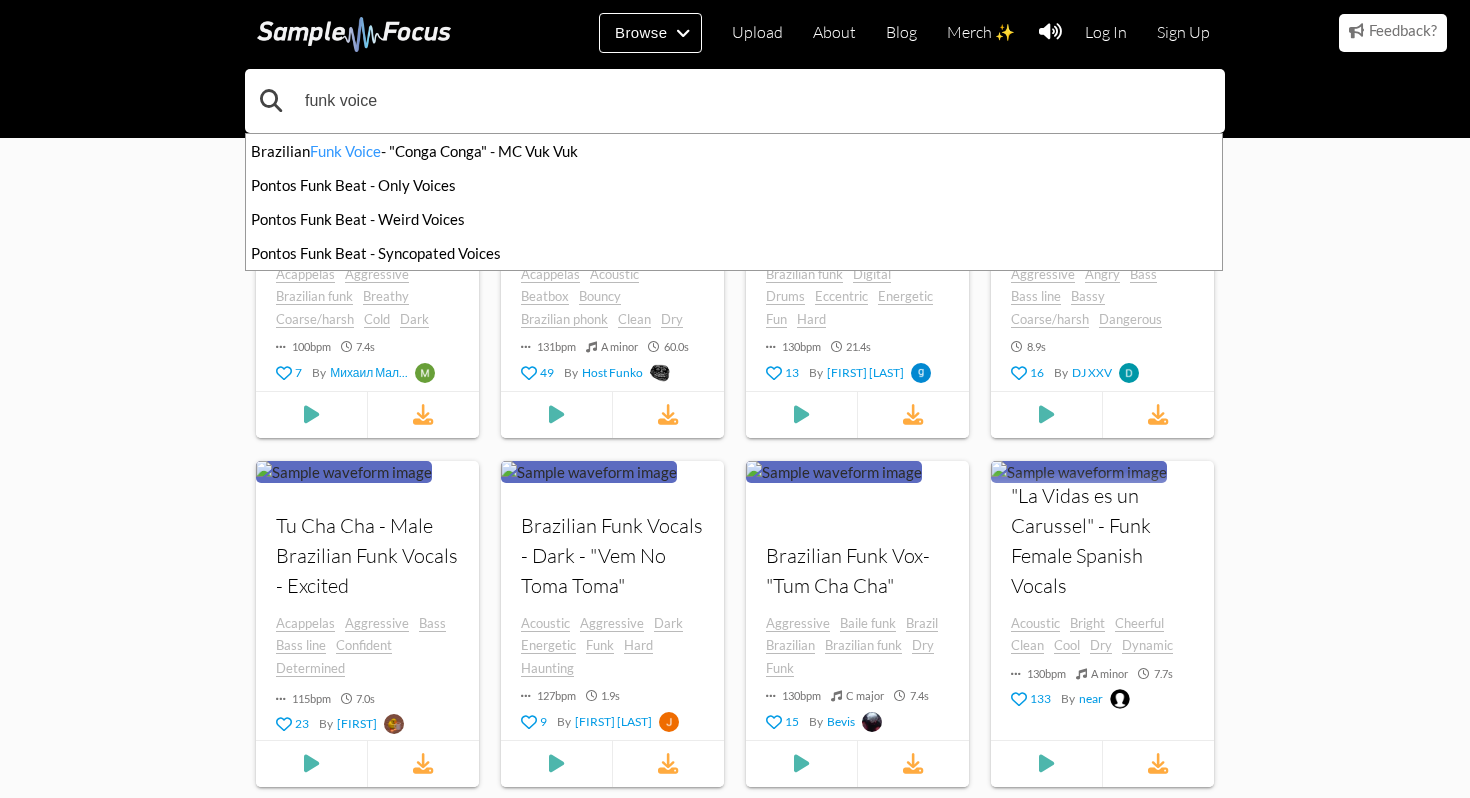 click on "funk voice" at bounding box center [735, 101] 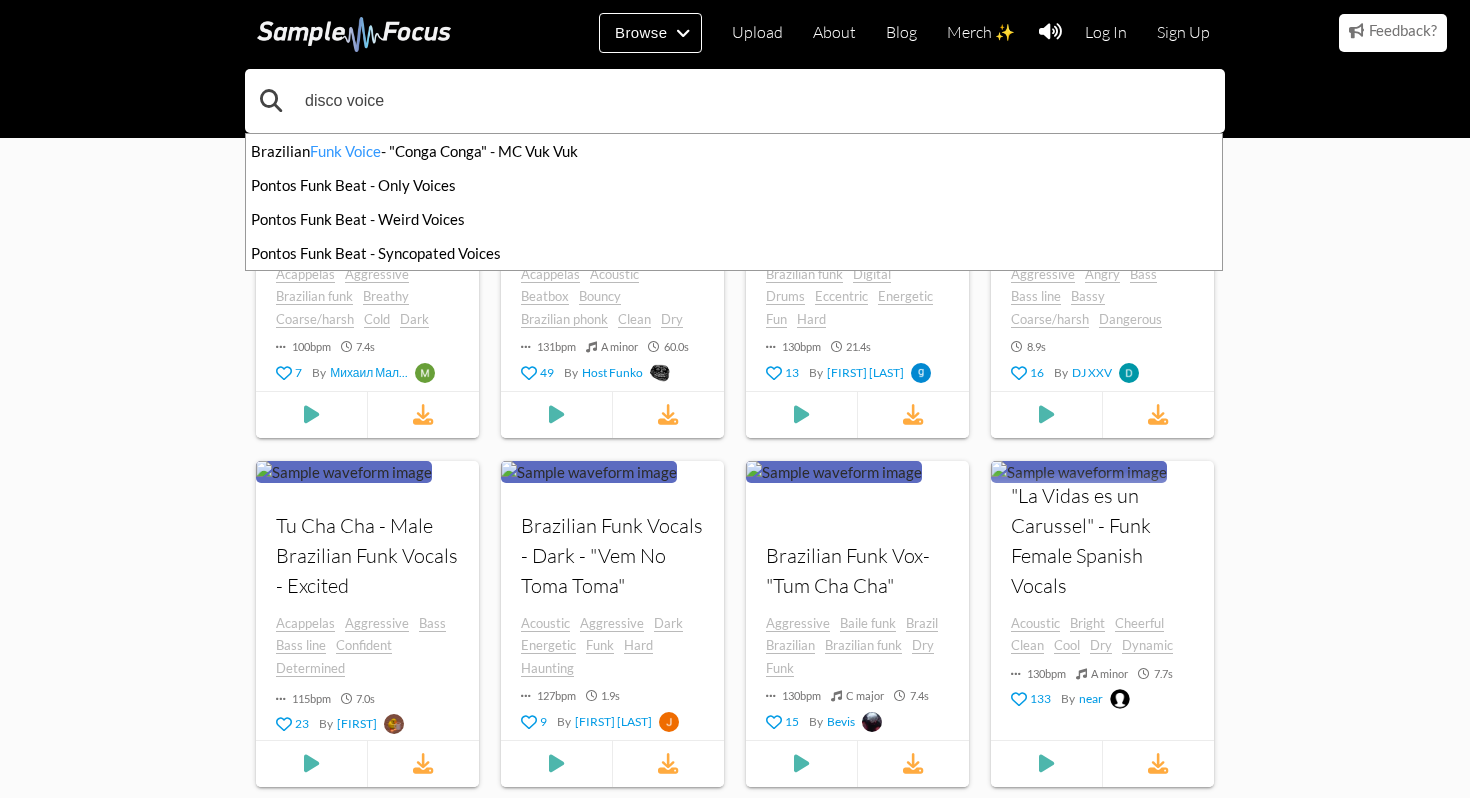 type on "disco voice" 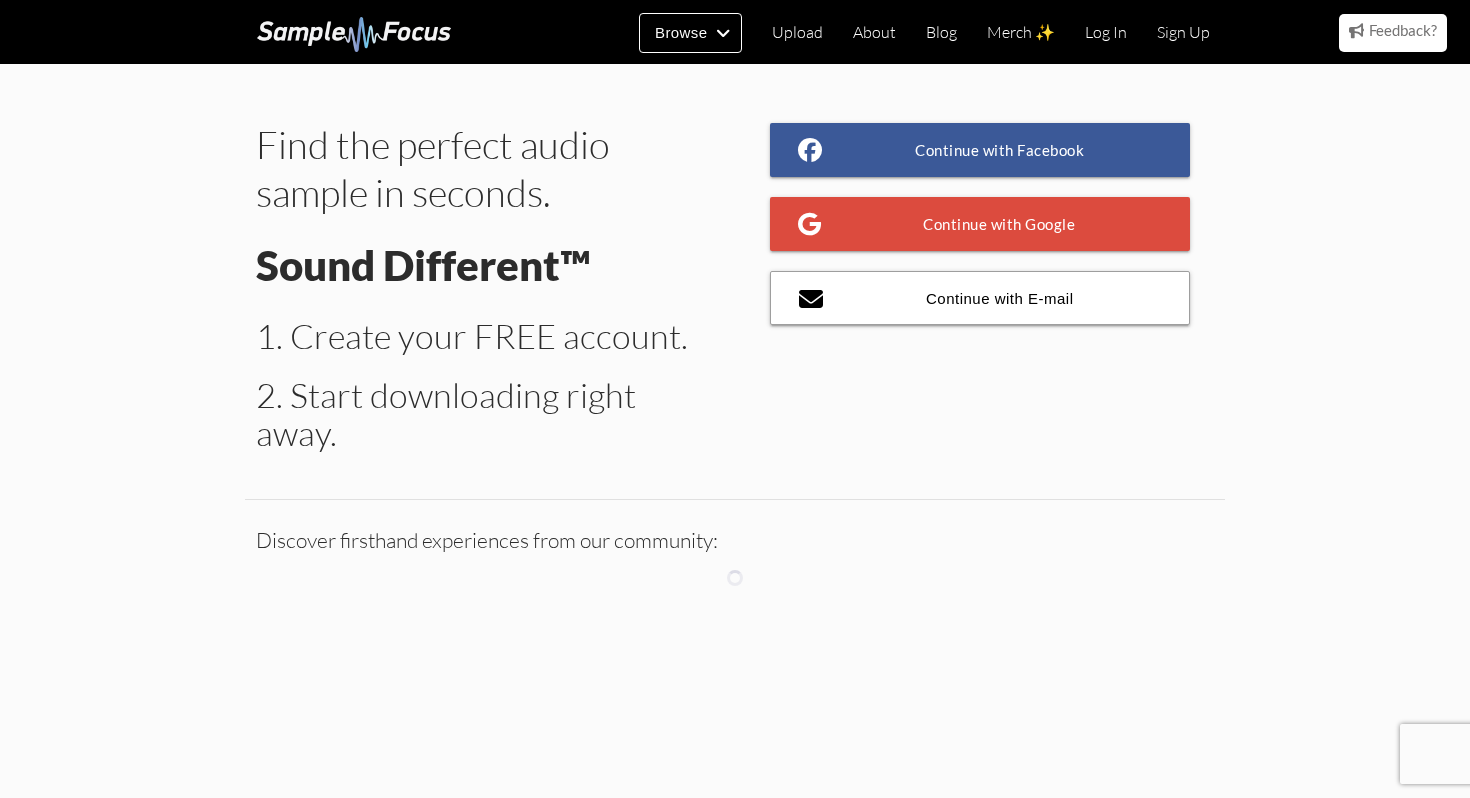 scroll, scrollTop: 0, scrollLeft: 0, axis: both 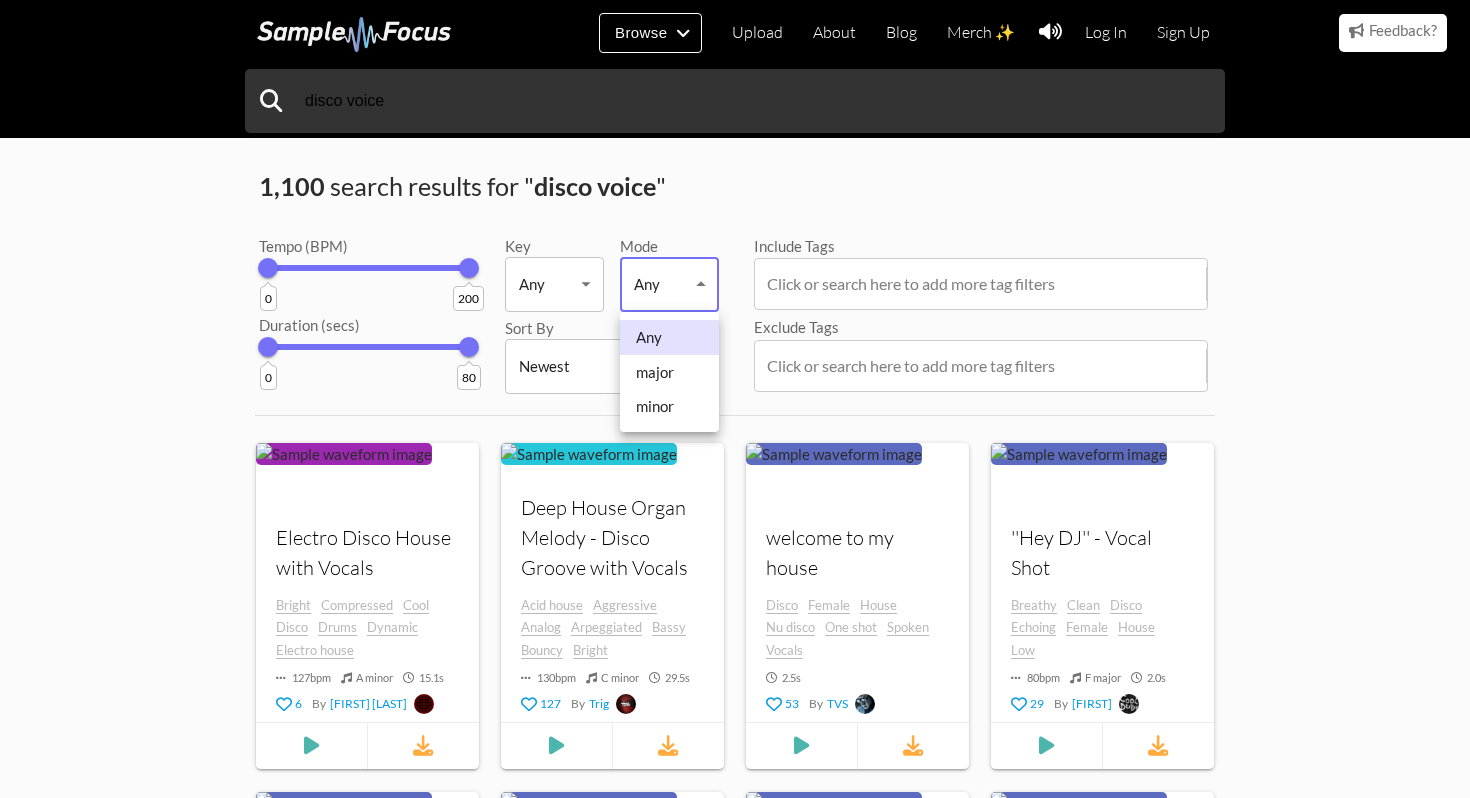 click on "Browse
Upload
About
Blog
Merch ✨
Log In
Sign Up
Categories
Tags
Collections
Upload
About
Blog
Merch ✨
Log In
Sign Up
disco voice
1,100    search results for " disco voice " Tempo (BPM) 0 200 Duration (secs) 0 80 Key Any Any ​ Mode Any Any ​ Sort By Newest Newest ​ Include Tags Click or search here to add more tag filters Exclude Tags Click or search here to add more tag filters Your browser does not support the audio Cool" at bounding box center (735, 1252) 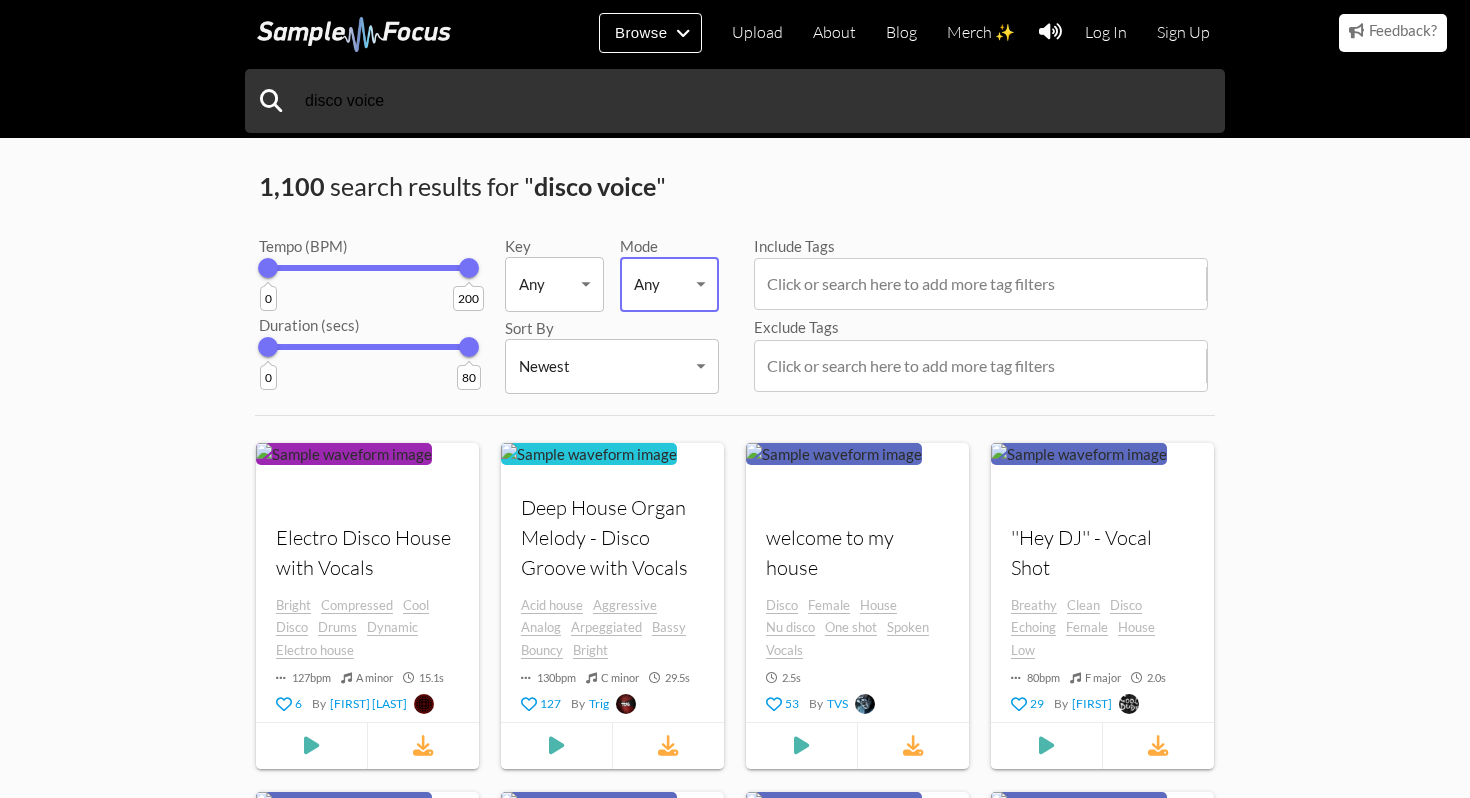 click on "Browse
Upload
About
Blog
Merch ✨
Log In
Sign Up
Categories
Tags
Collections
Upload
About
Blog
Merch ✨
Log In
Sign Up
disco voice
1,100    search results for " disco voice " Tempo (BPM) 0 200 Duration (secs) 0 80 Key Any Any ​ Mode Any Any ​ Sort By Newest Newest ​ Include Tags Click or search here to add more tag filters Exclude Tags Click or search here to add more tag filters Your browser does not support the audio Cool" at bounding box center [735, 1252] 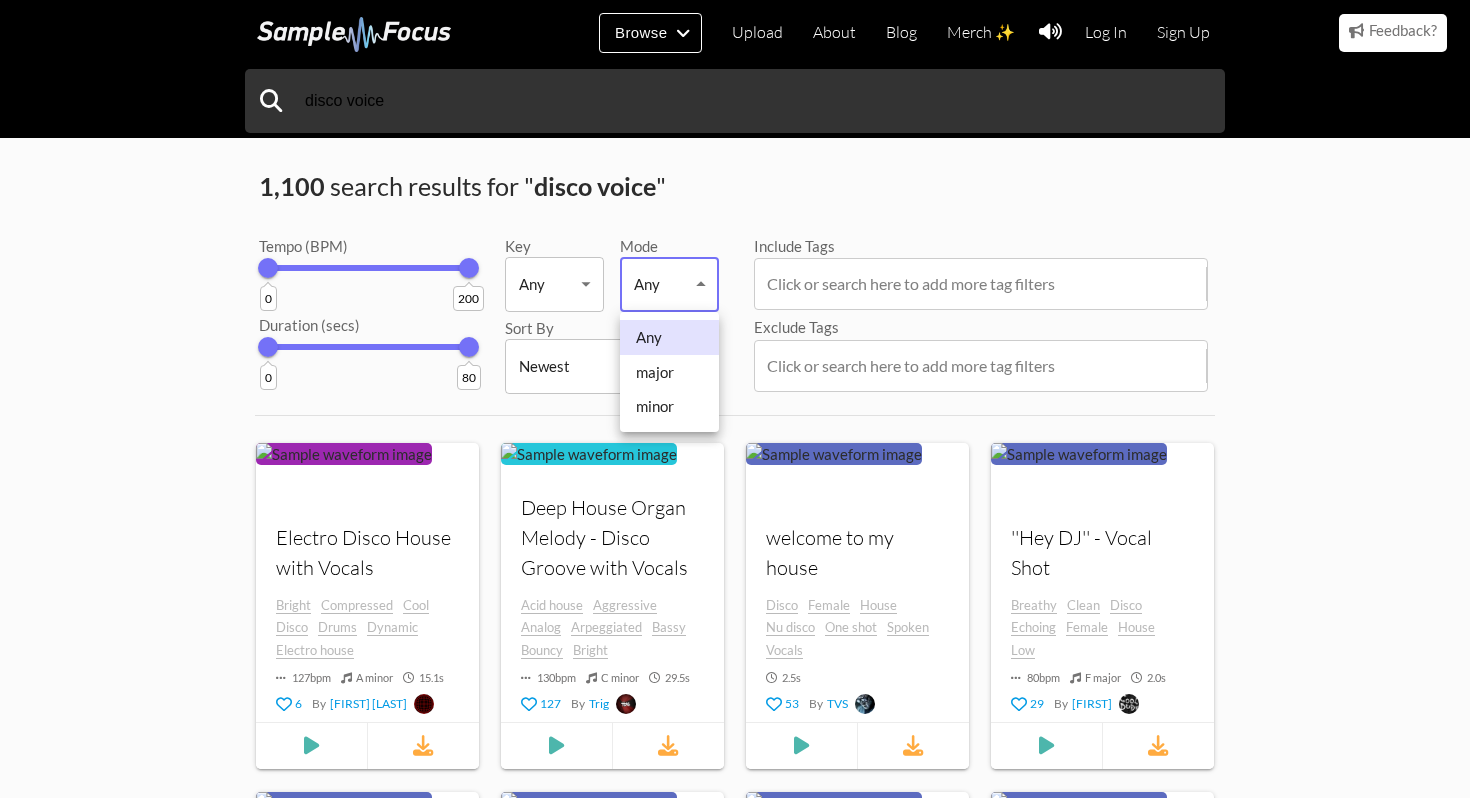 click on "minor" at bounding box center (669, 406) 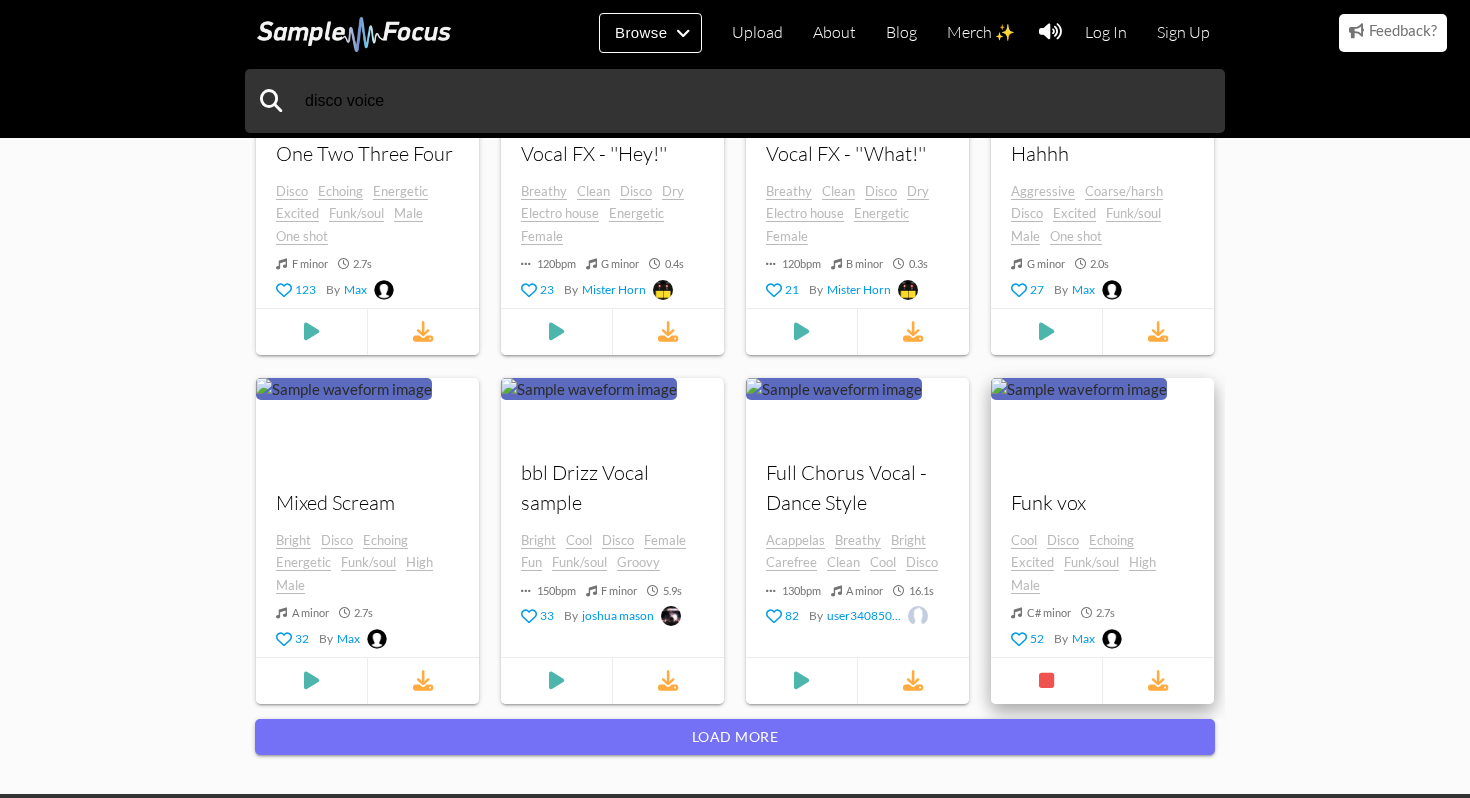 scroll, scrollTop: 1496, scrollLeft: 0, axis: vertical 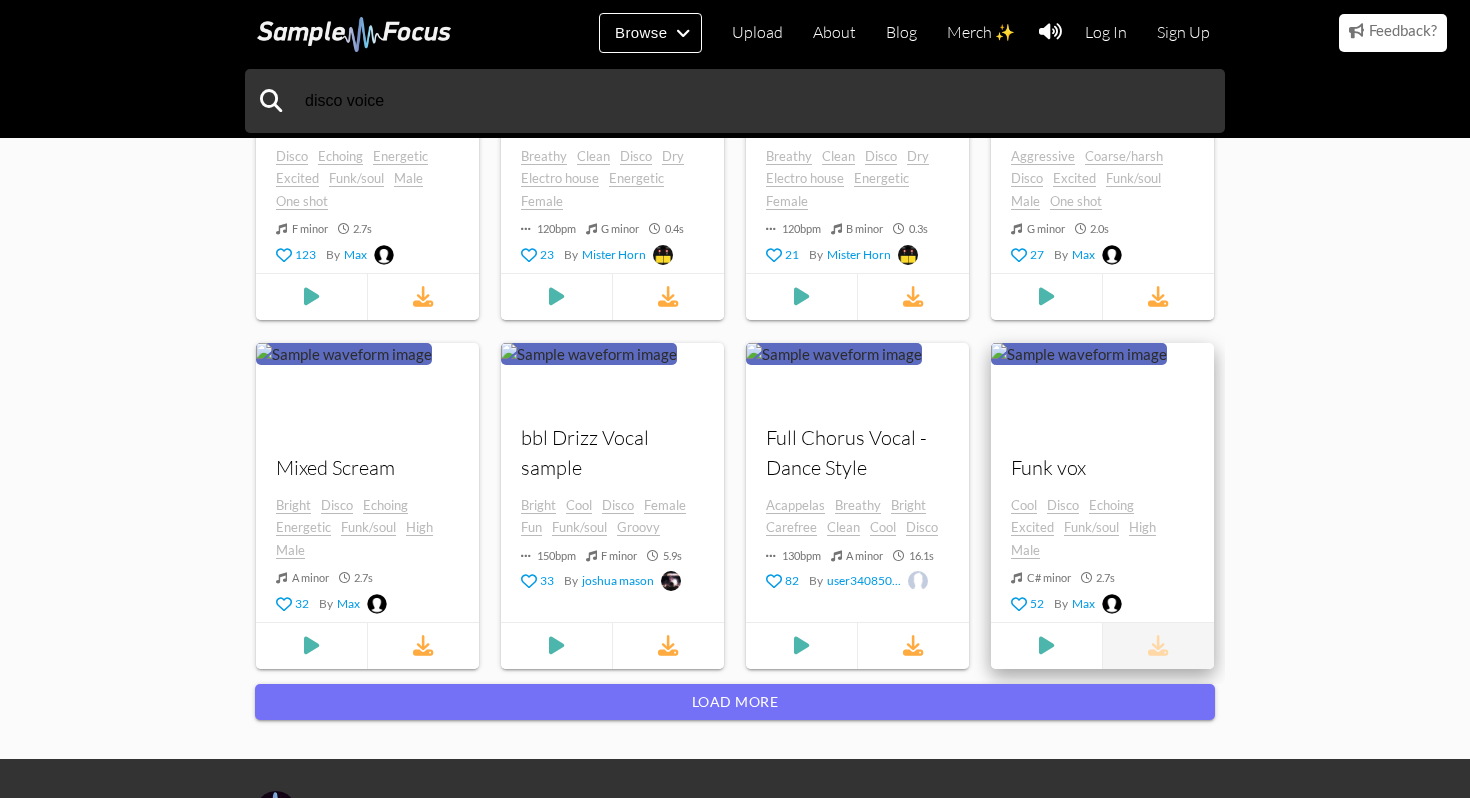 click at bounding box center (1158, 645) 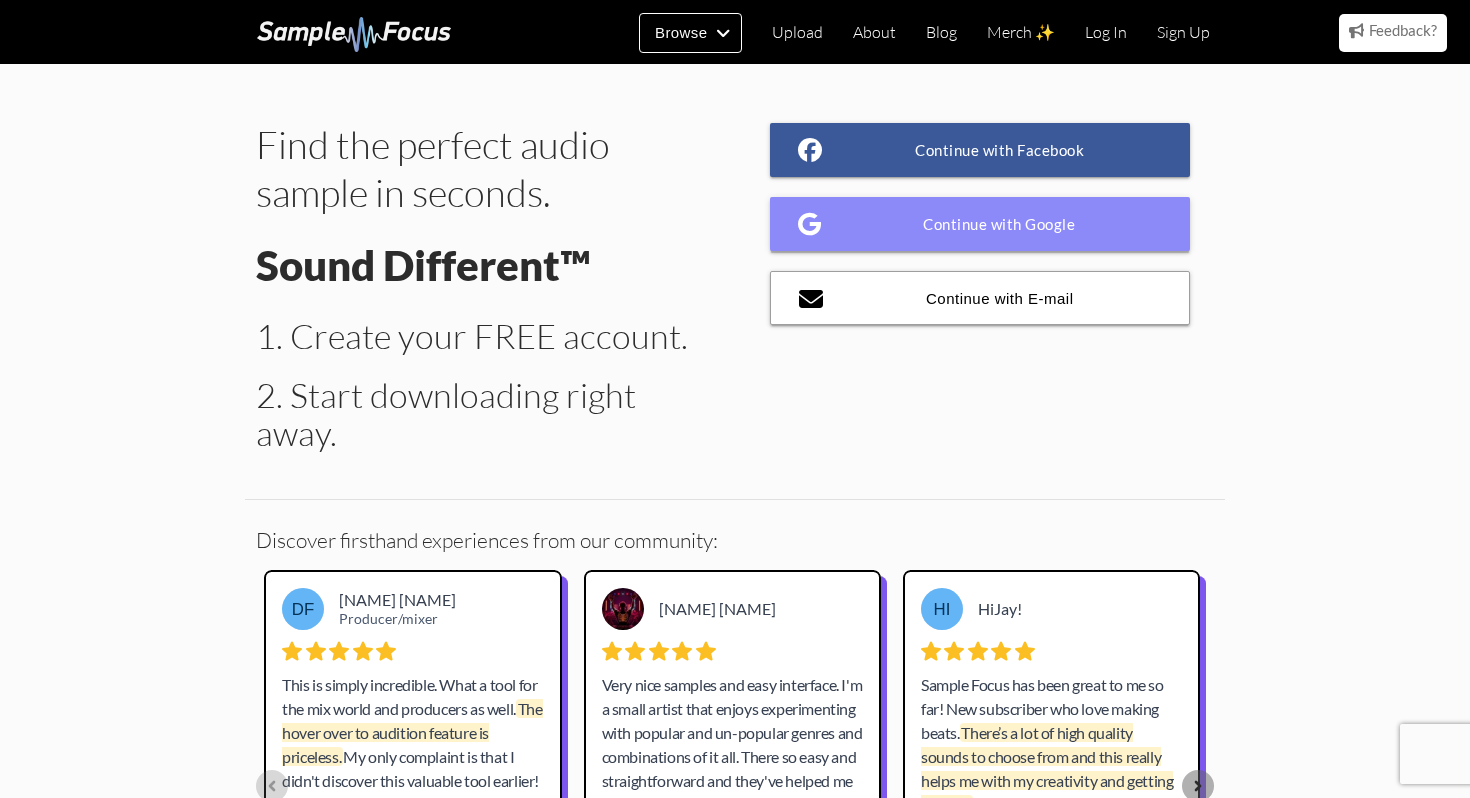 scroll, scrollTop: 0, scrollLeft: 0, axis: both 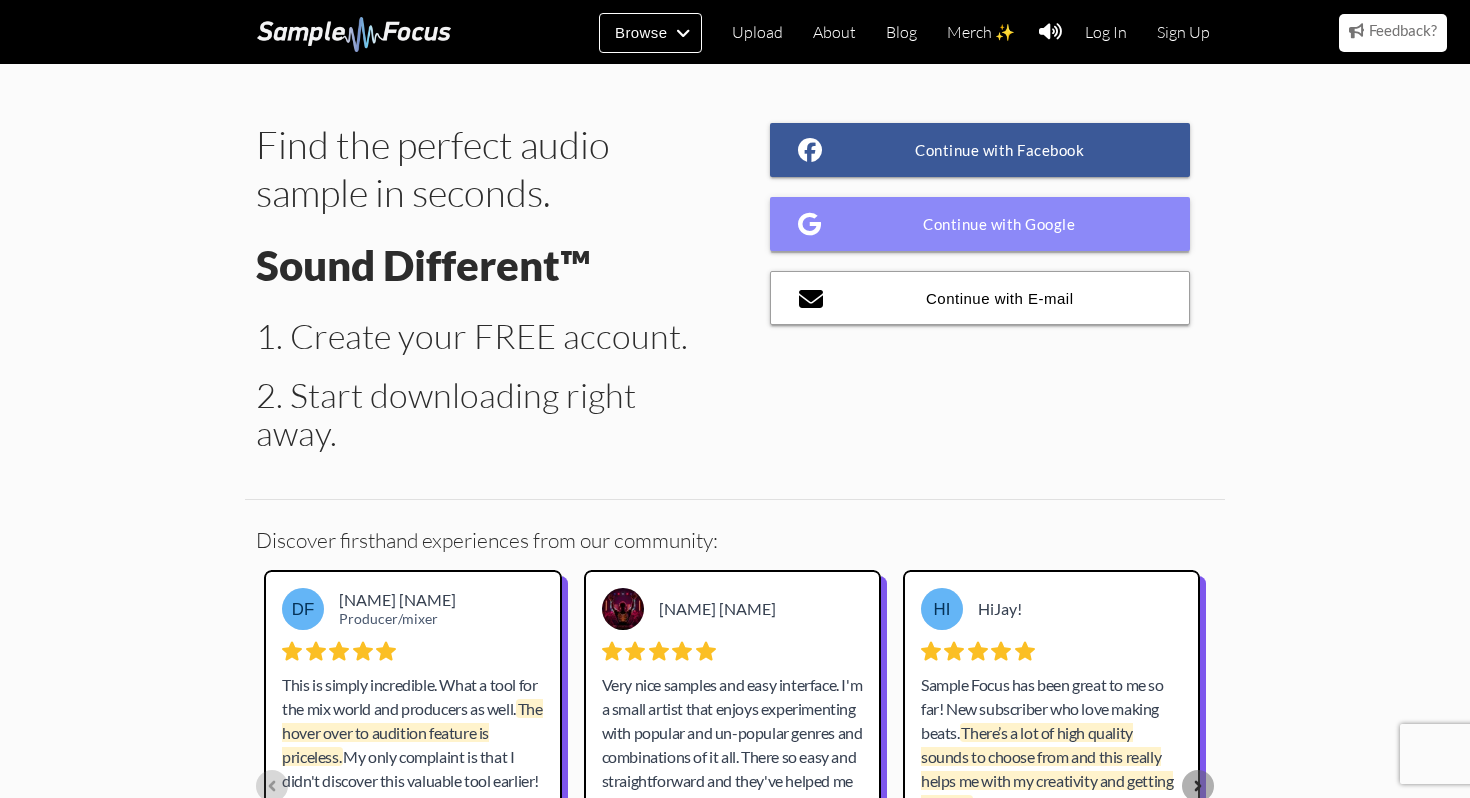 click on "Continue with Google" at bounding box center (980, 224) 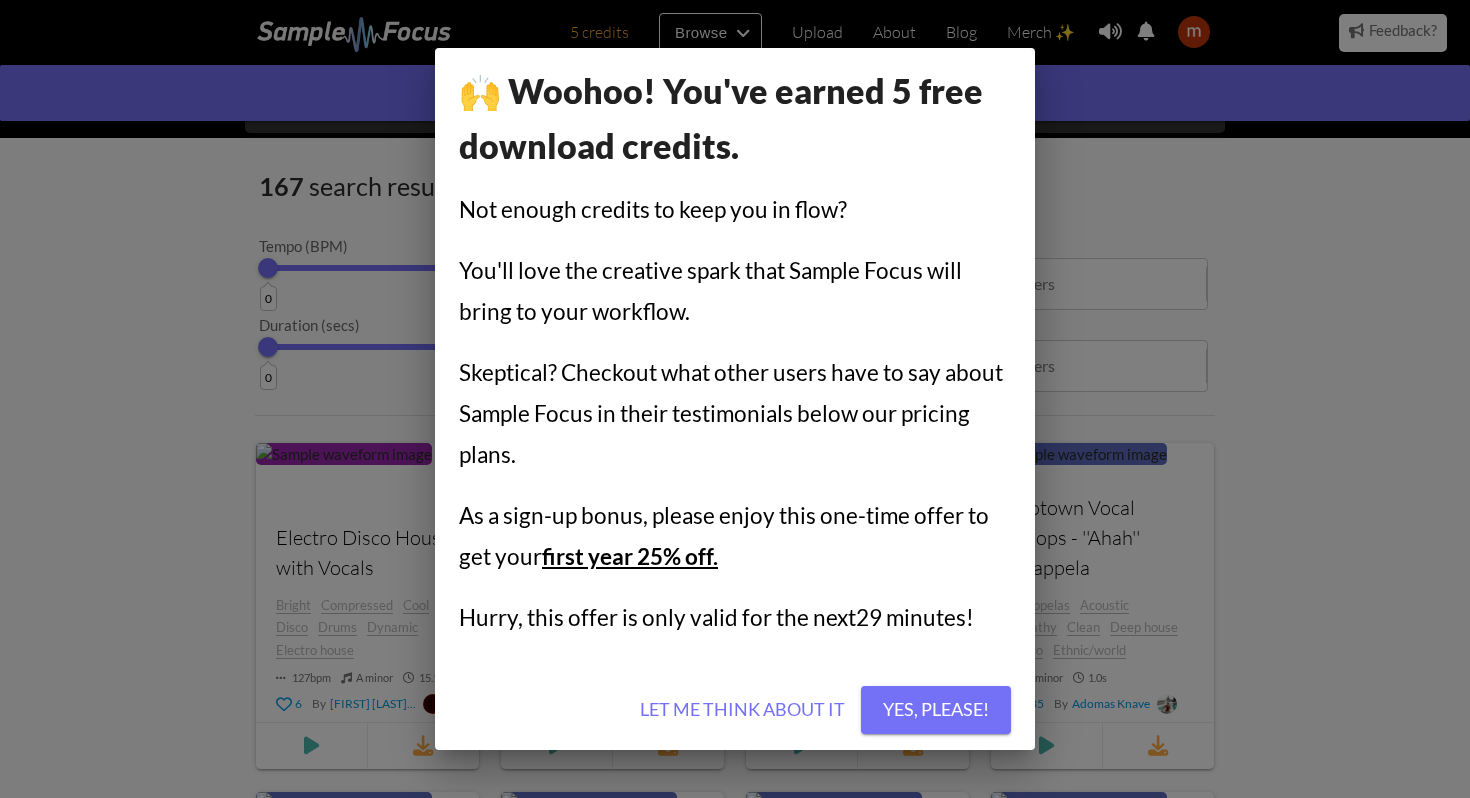 scroll, scrollTop: 0, scrollLeft: 0, axis: both 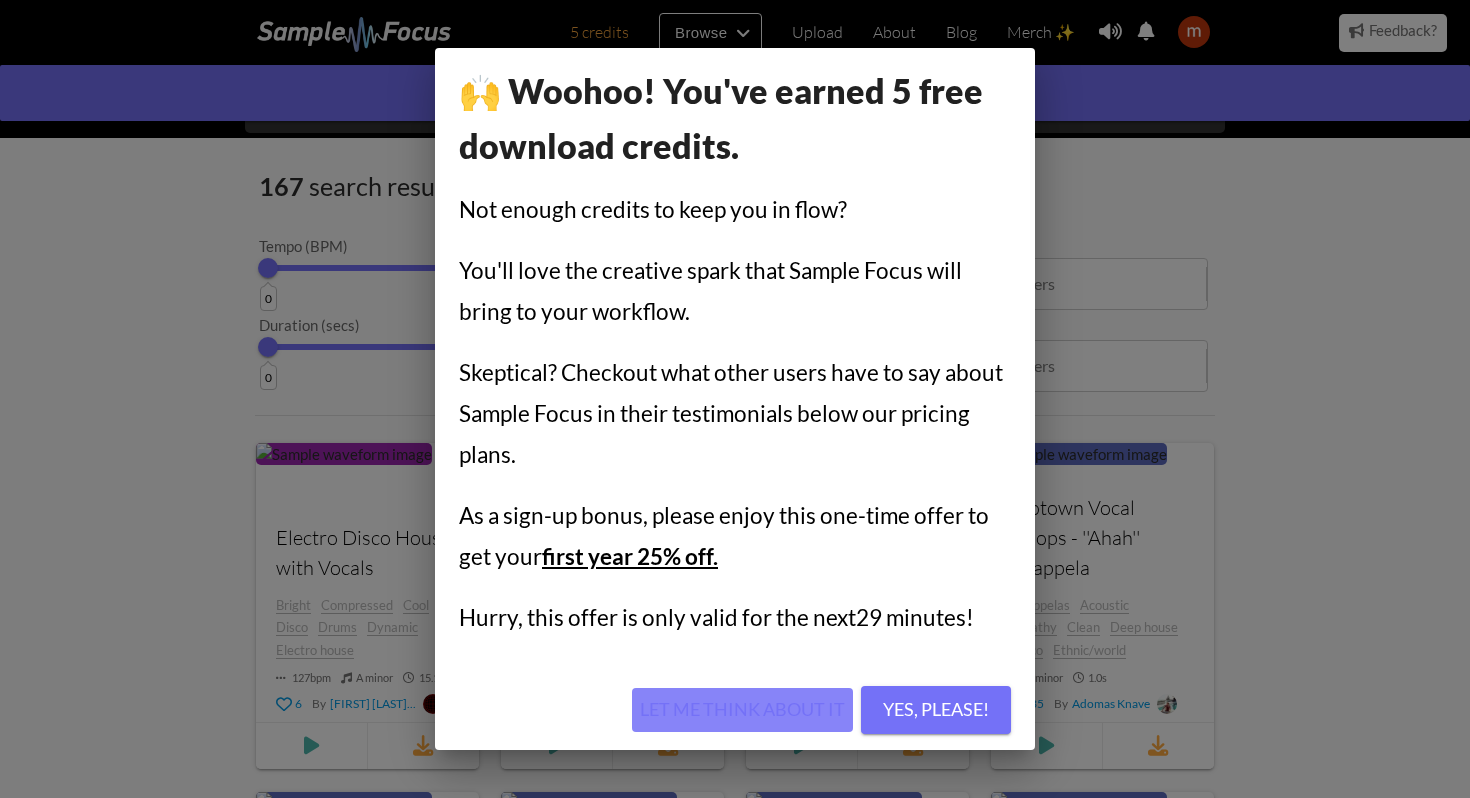 click on "Let me think about it" at bounding box center (742, 710) 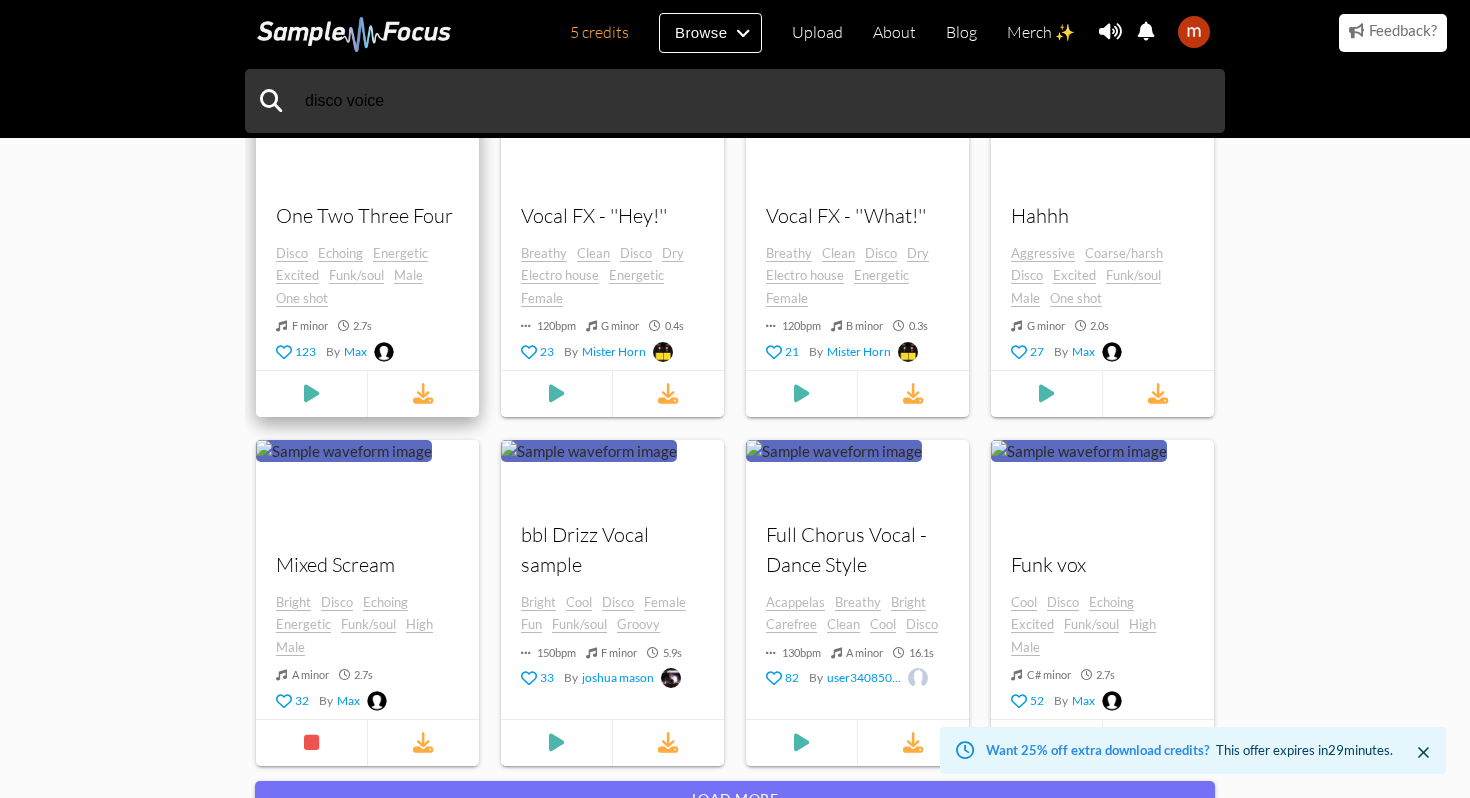 scroll, scrollTop: 1645, scrollLeft: 0, axis: vertical 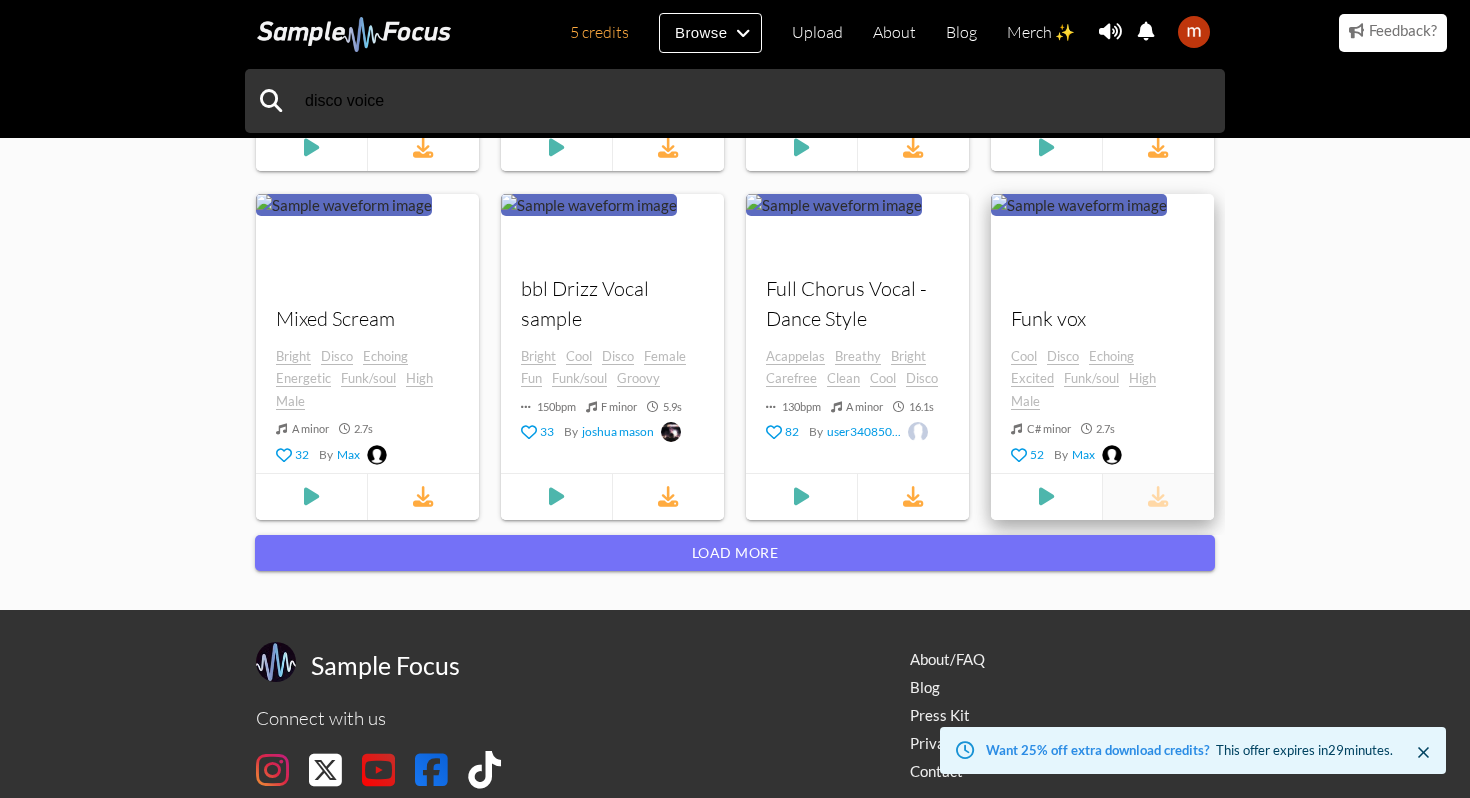 click at bounding box center (1158, 496) 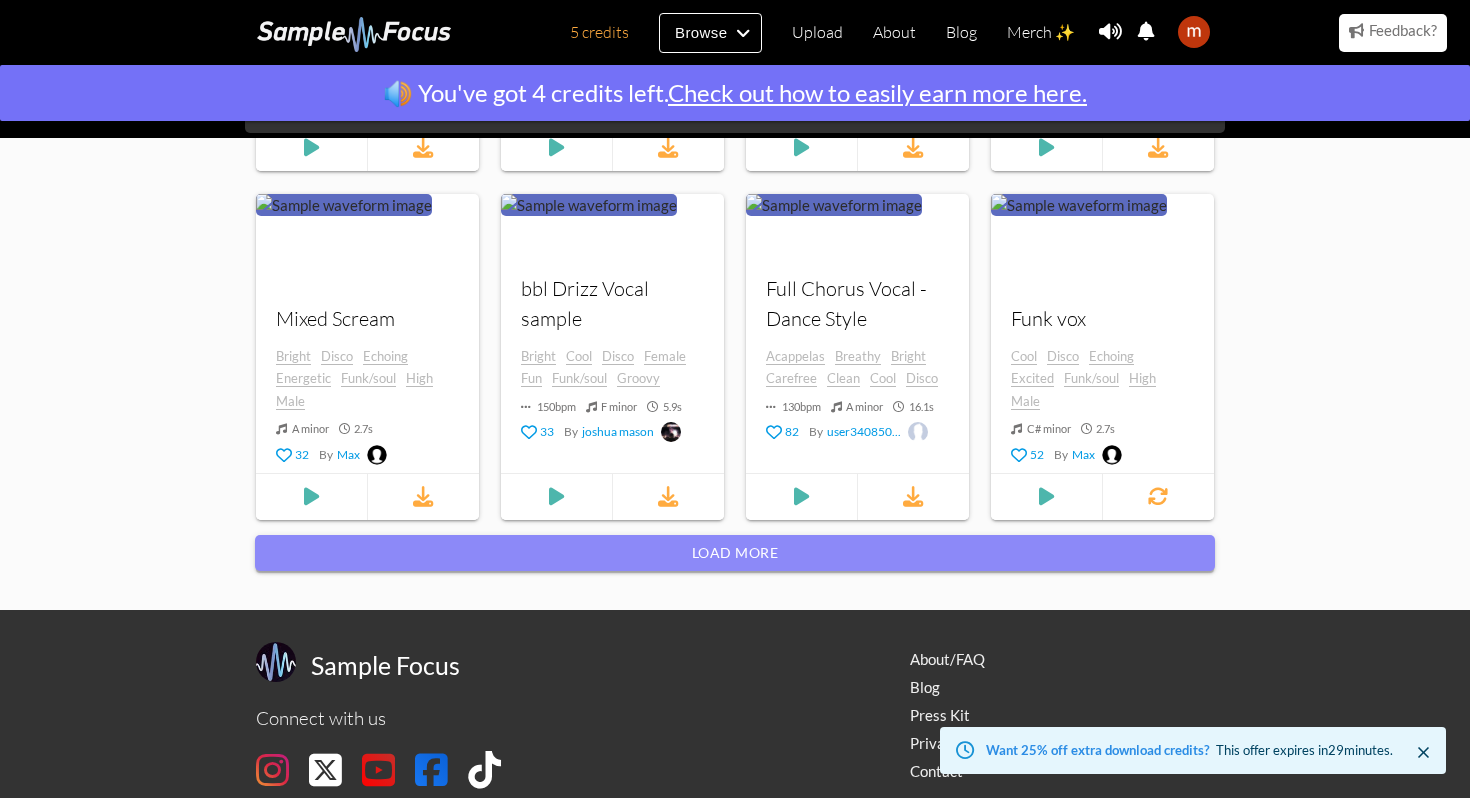 click on "Load more" at bounding box center (735, 553) 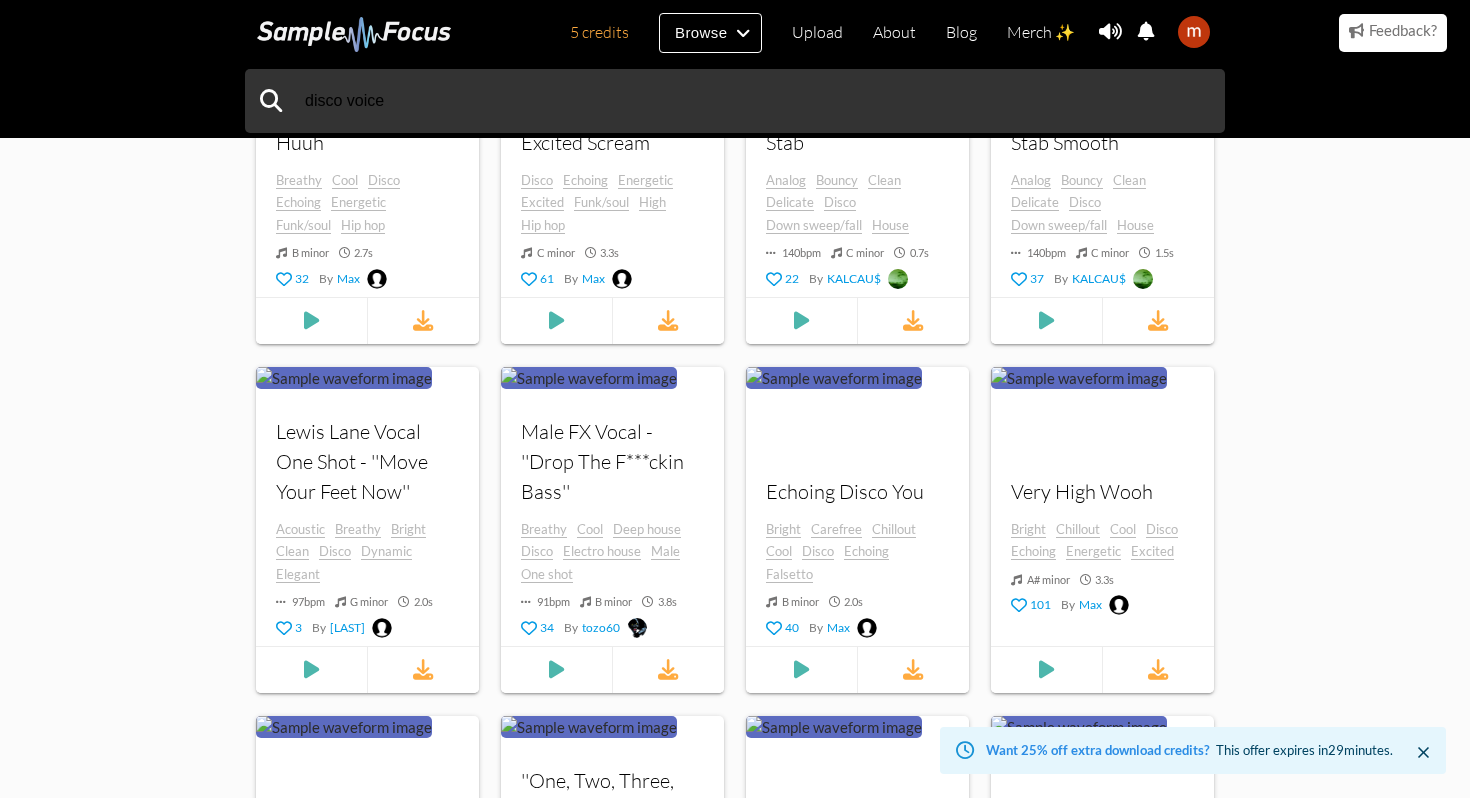 scroll, scrollTop: 3574, scrollLeft: 0, axis: vertical 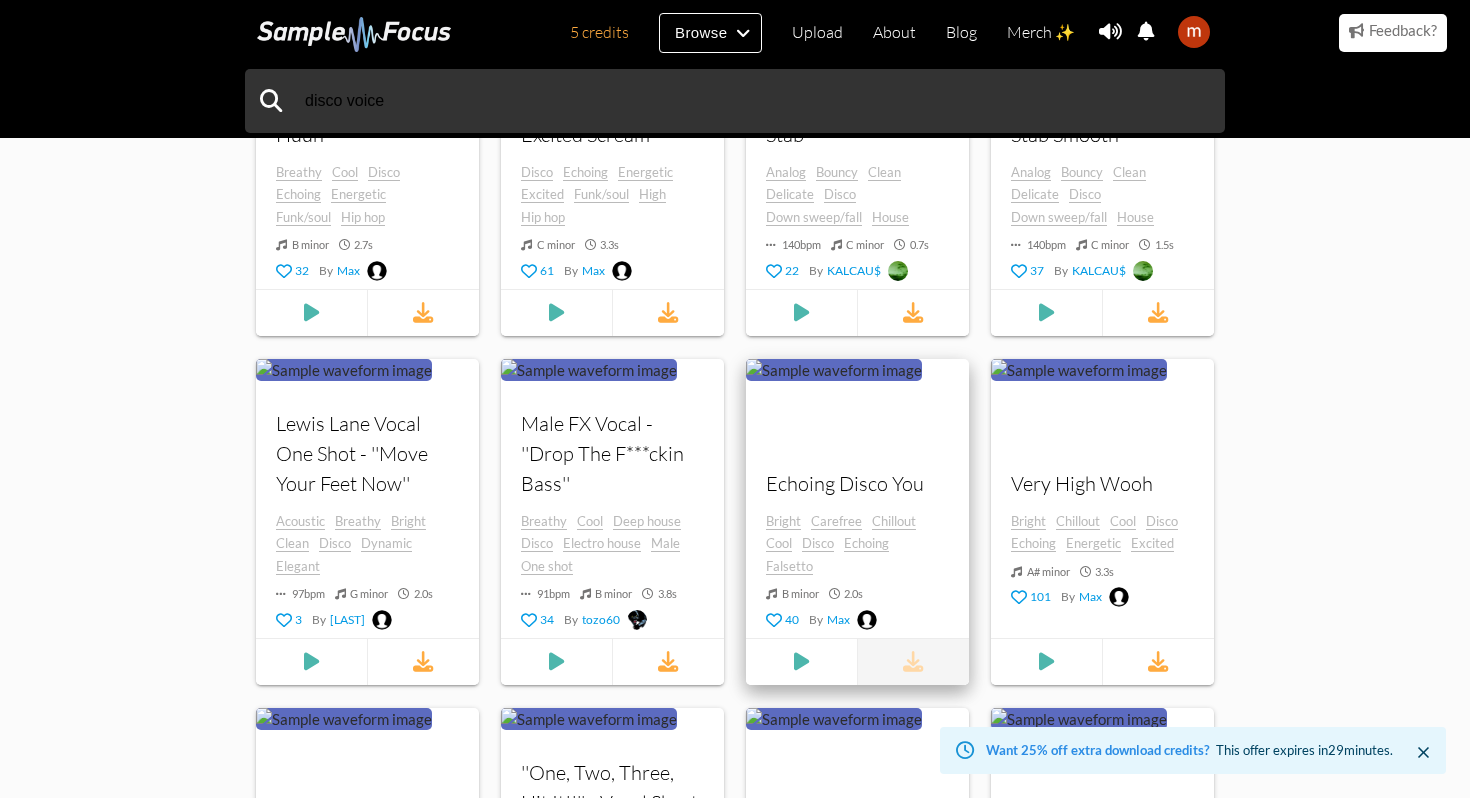 click at bounding box center (913, 661) 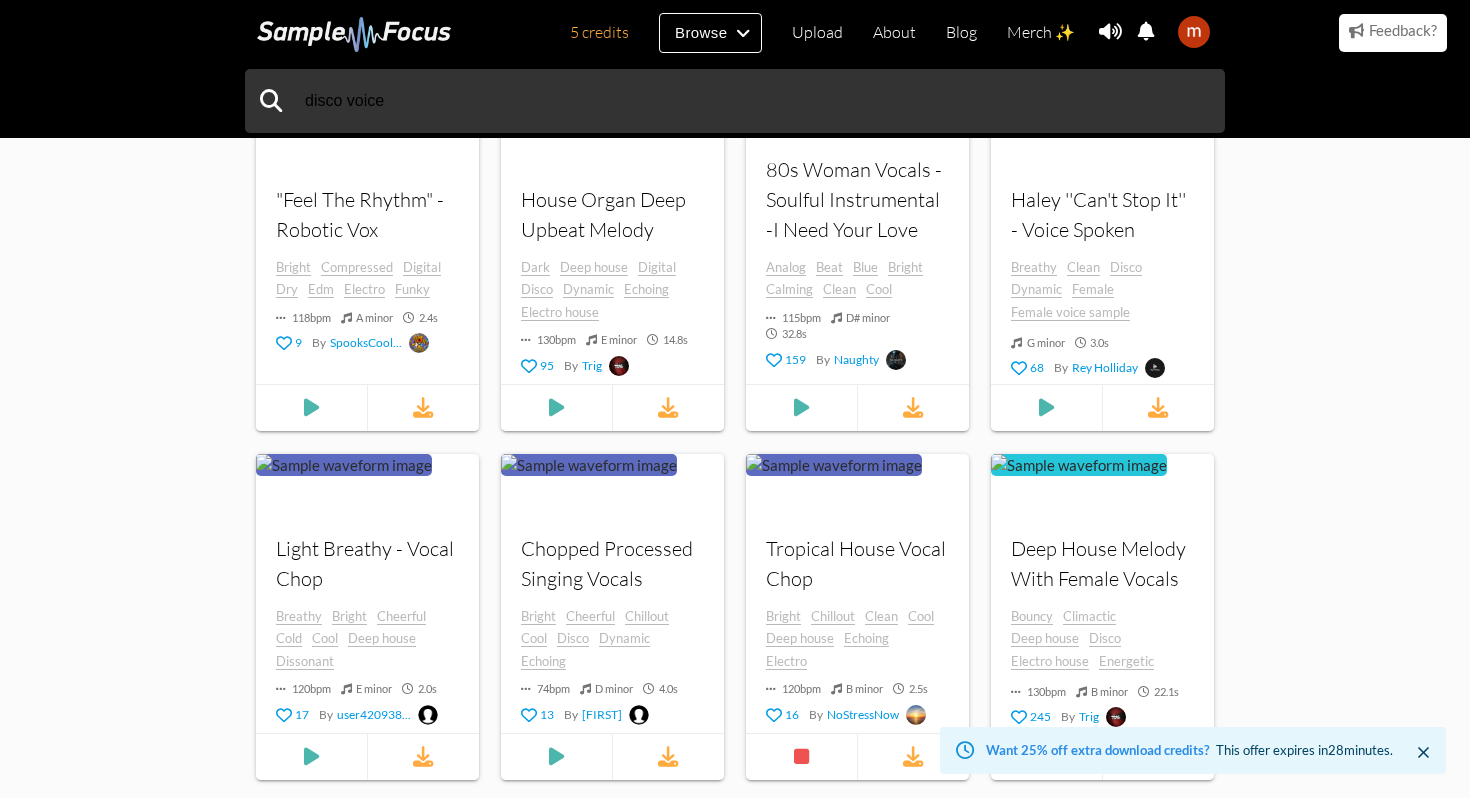 scroll, scrollTop: 9078, scrollLeft: 0, axis: vertical 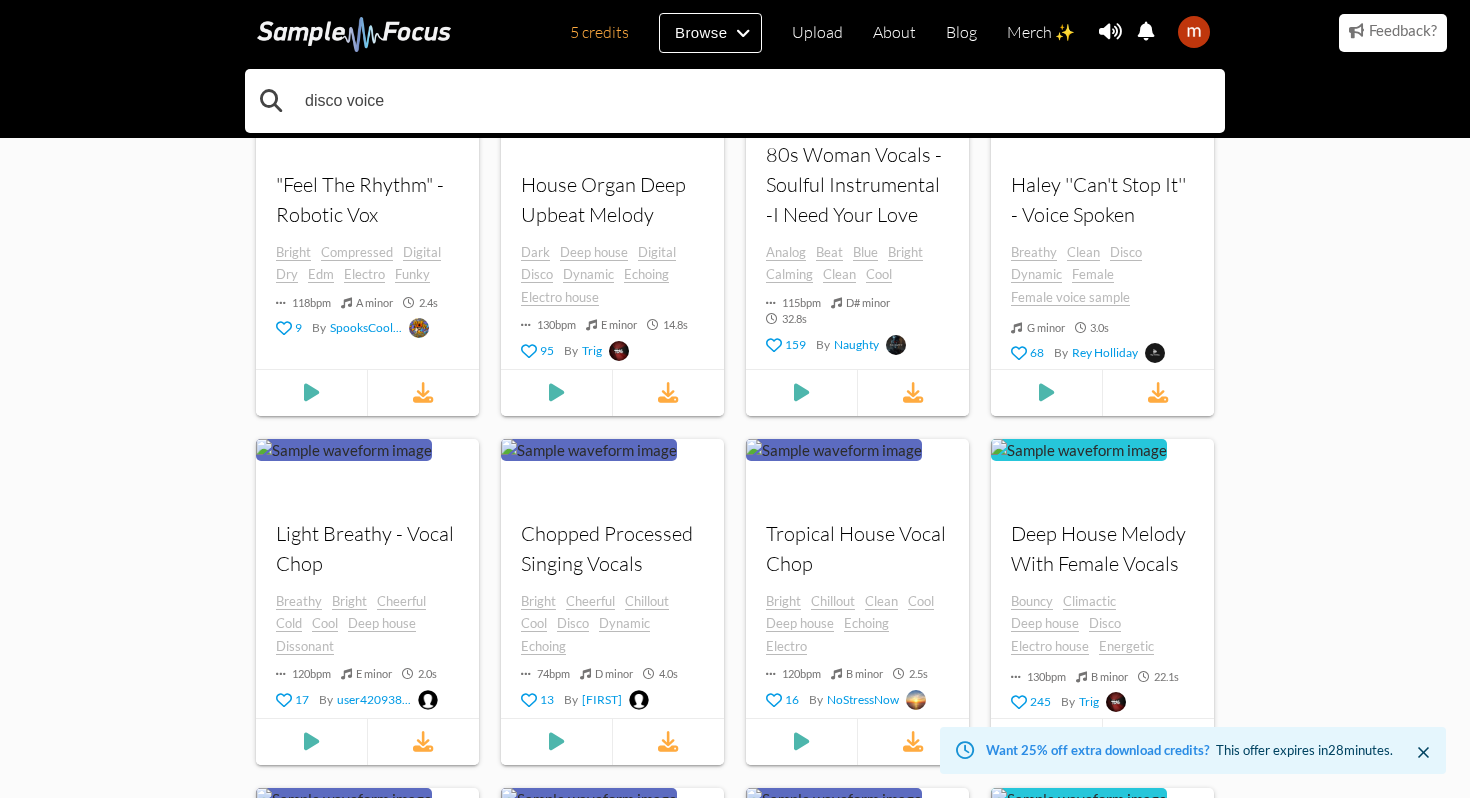 click on "disco voice" at bounding box center [735, 101] 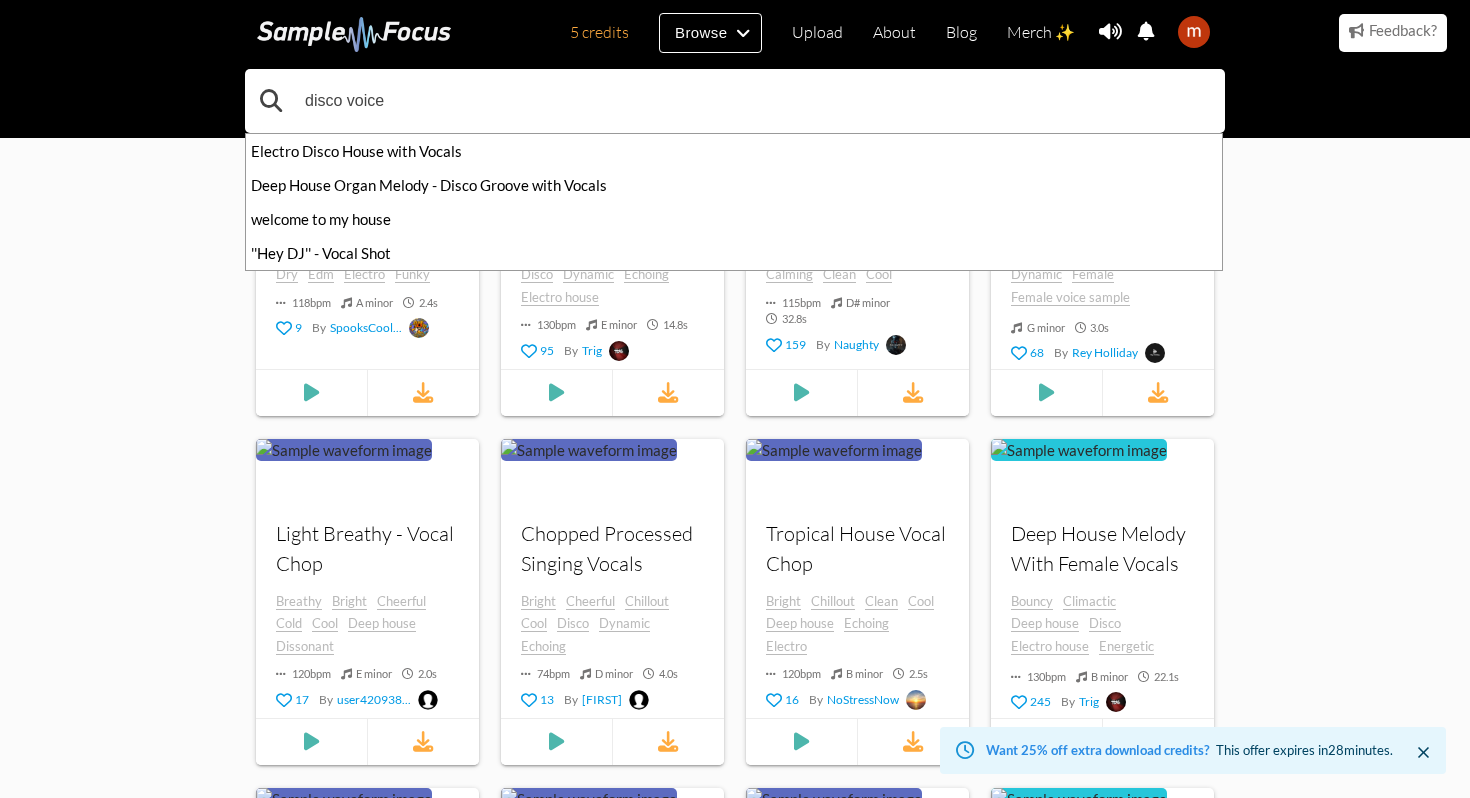 click on "disco voice" at bounding box center (735, 101) 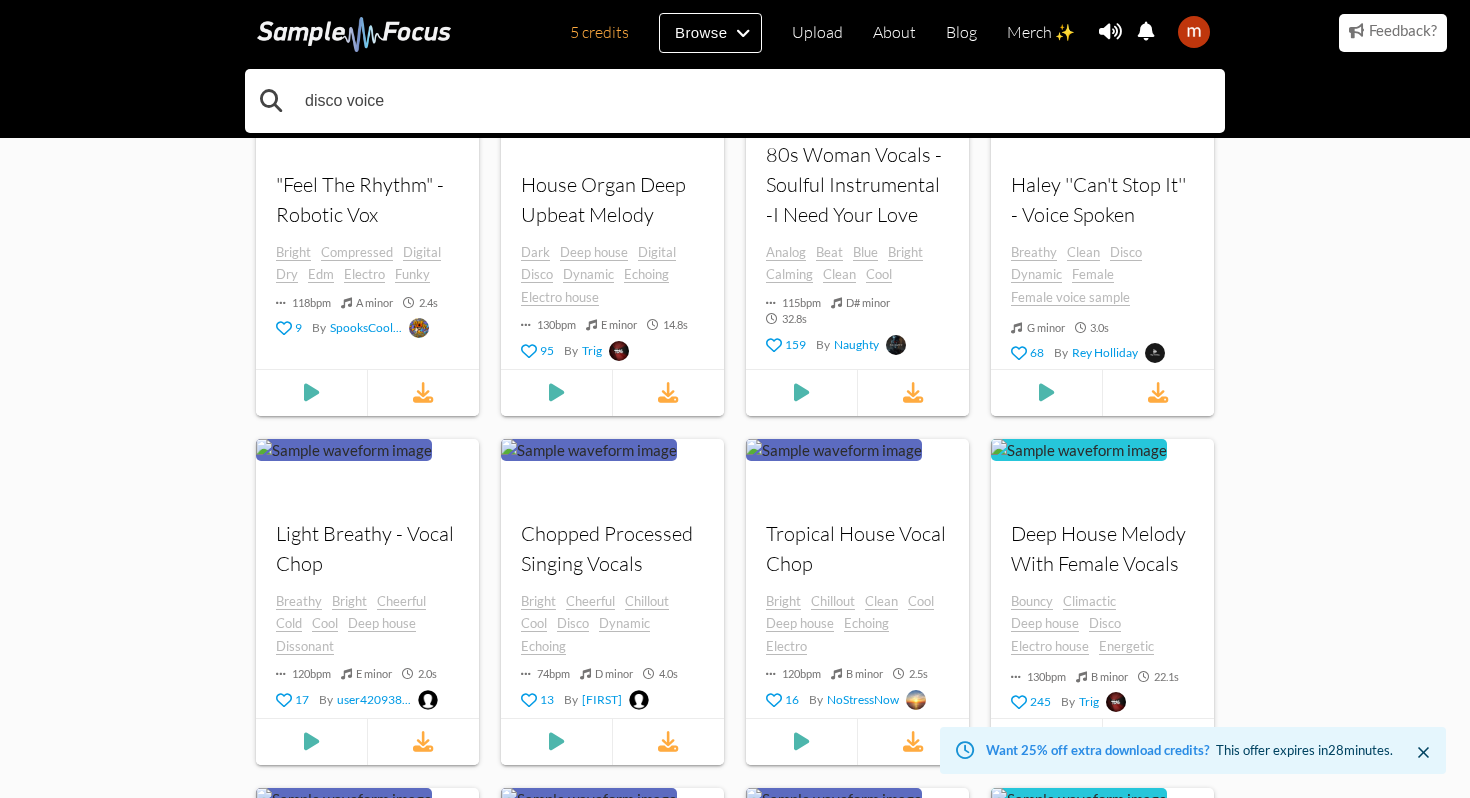 click on "disco voice" at bounding box center (735, 101) 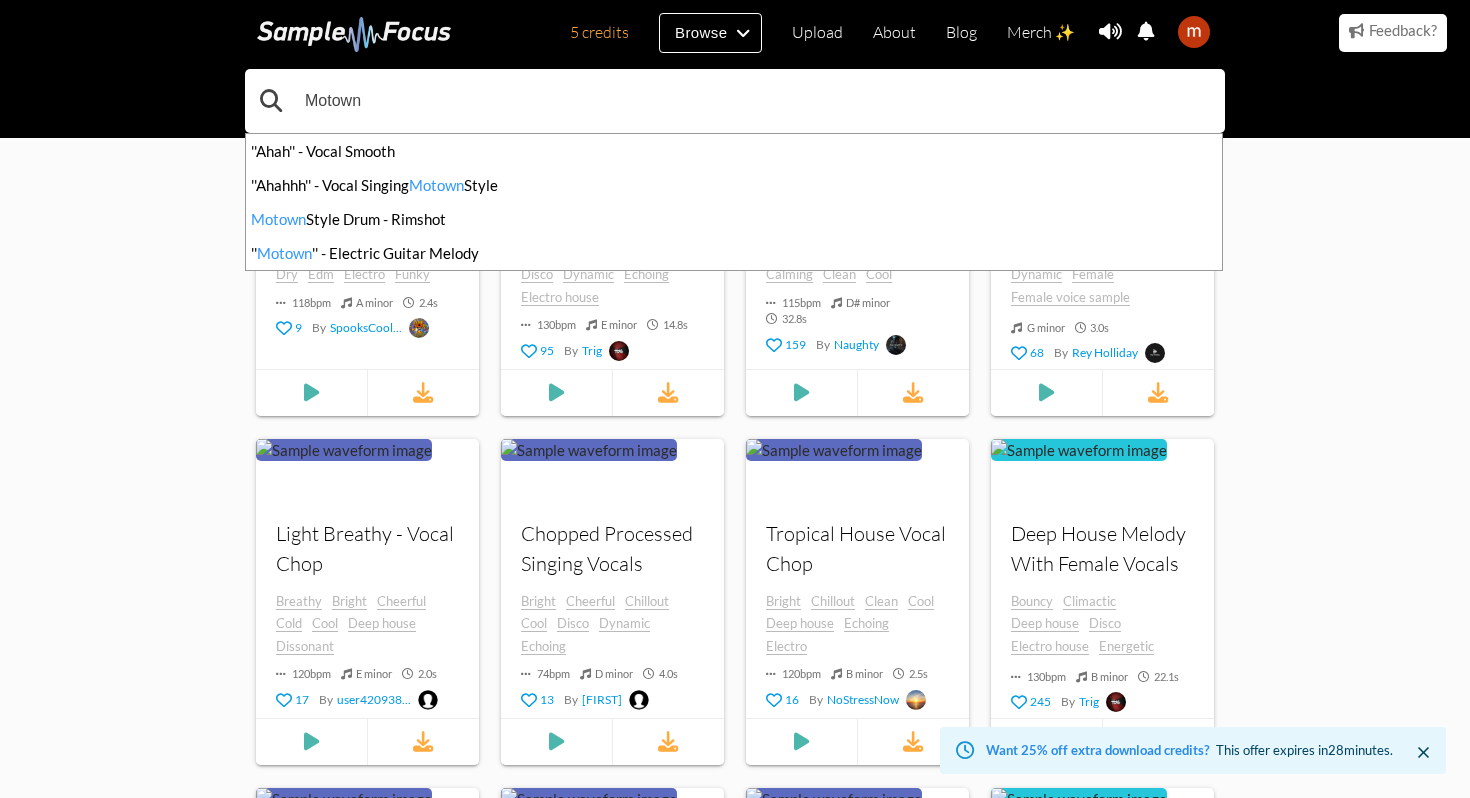 type on "Motown" 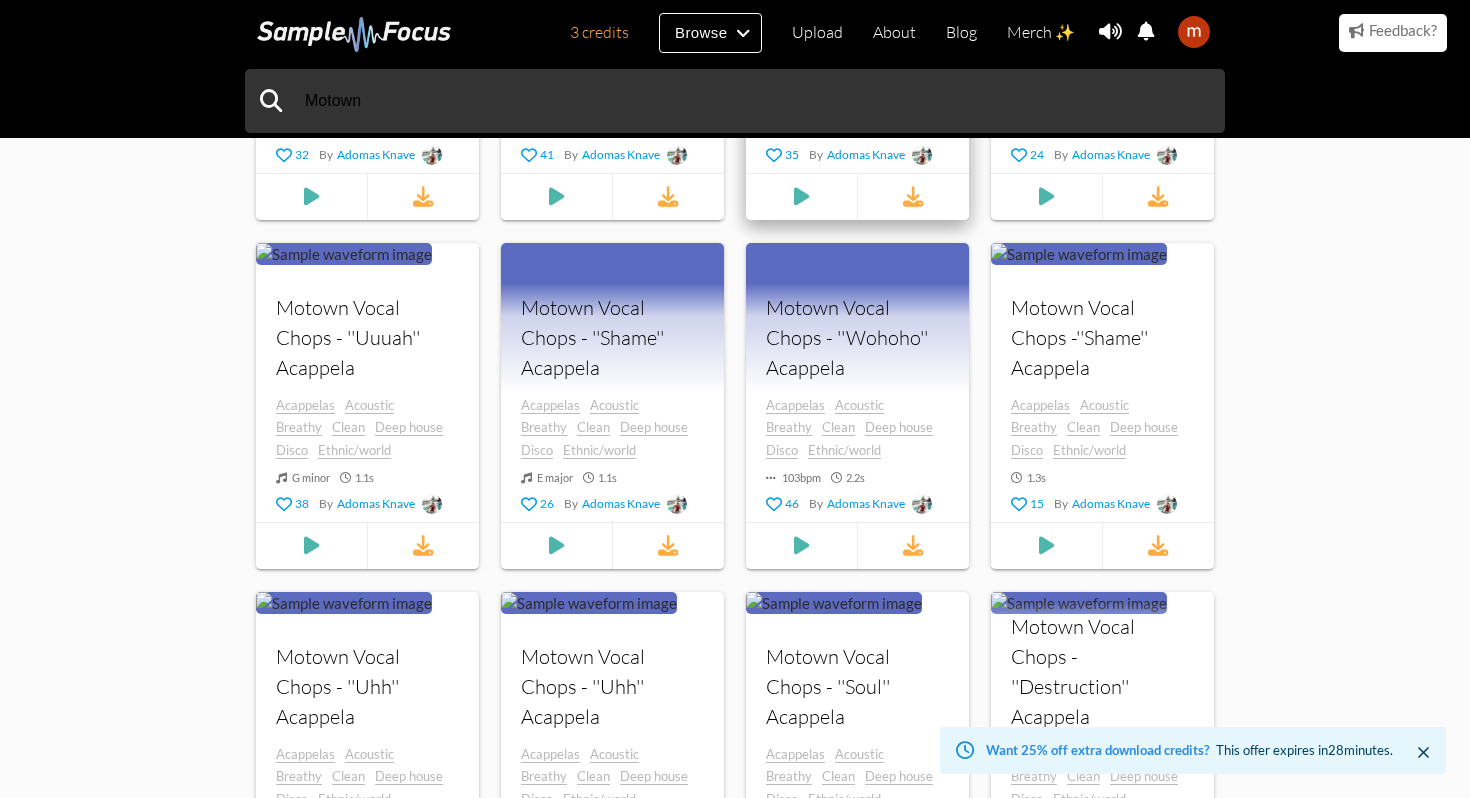 scroll, scrollTop: 1921, scrollLeft: 0, axis: vertical 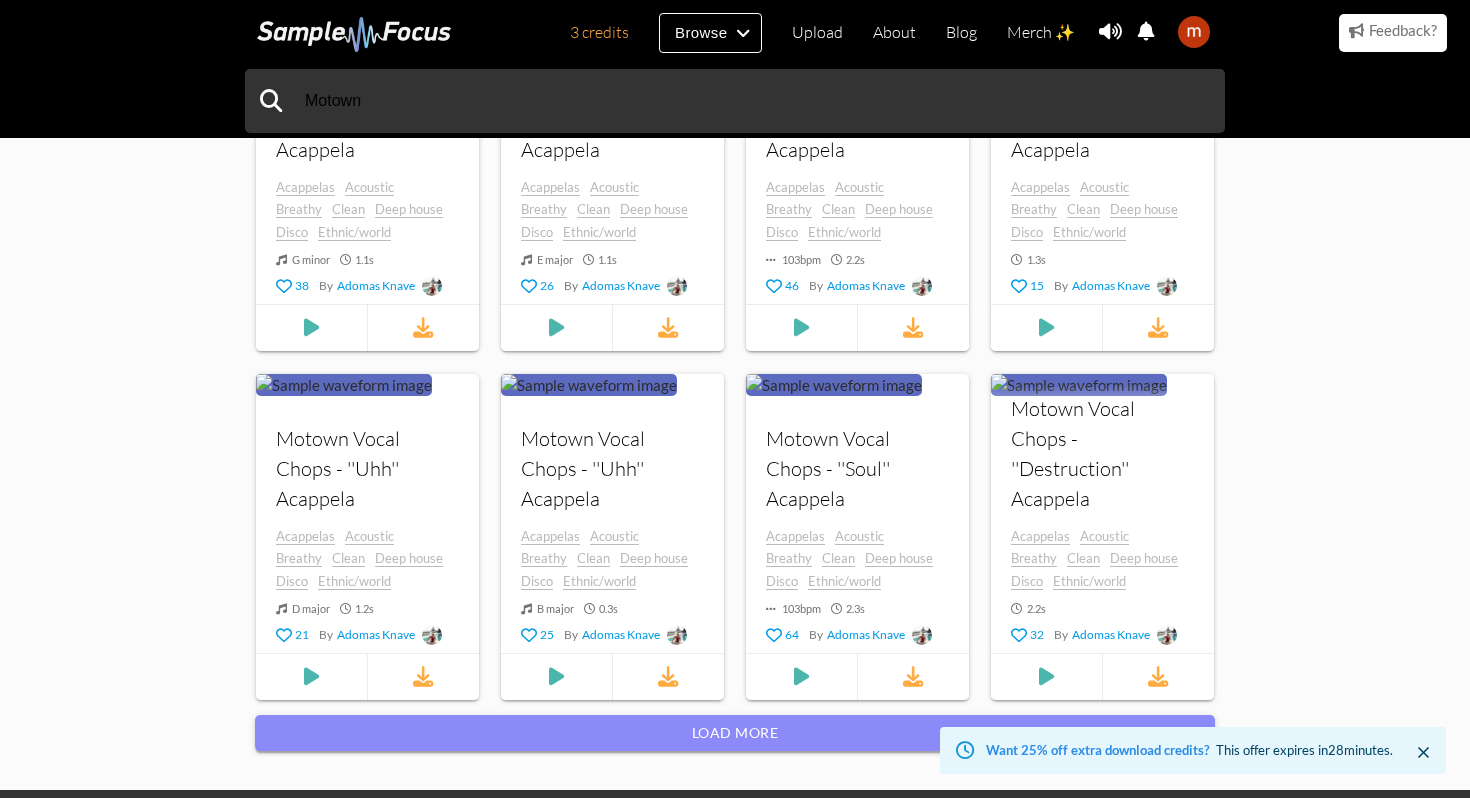 click on "Load more" at bounding box center [735, 733] 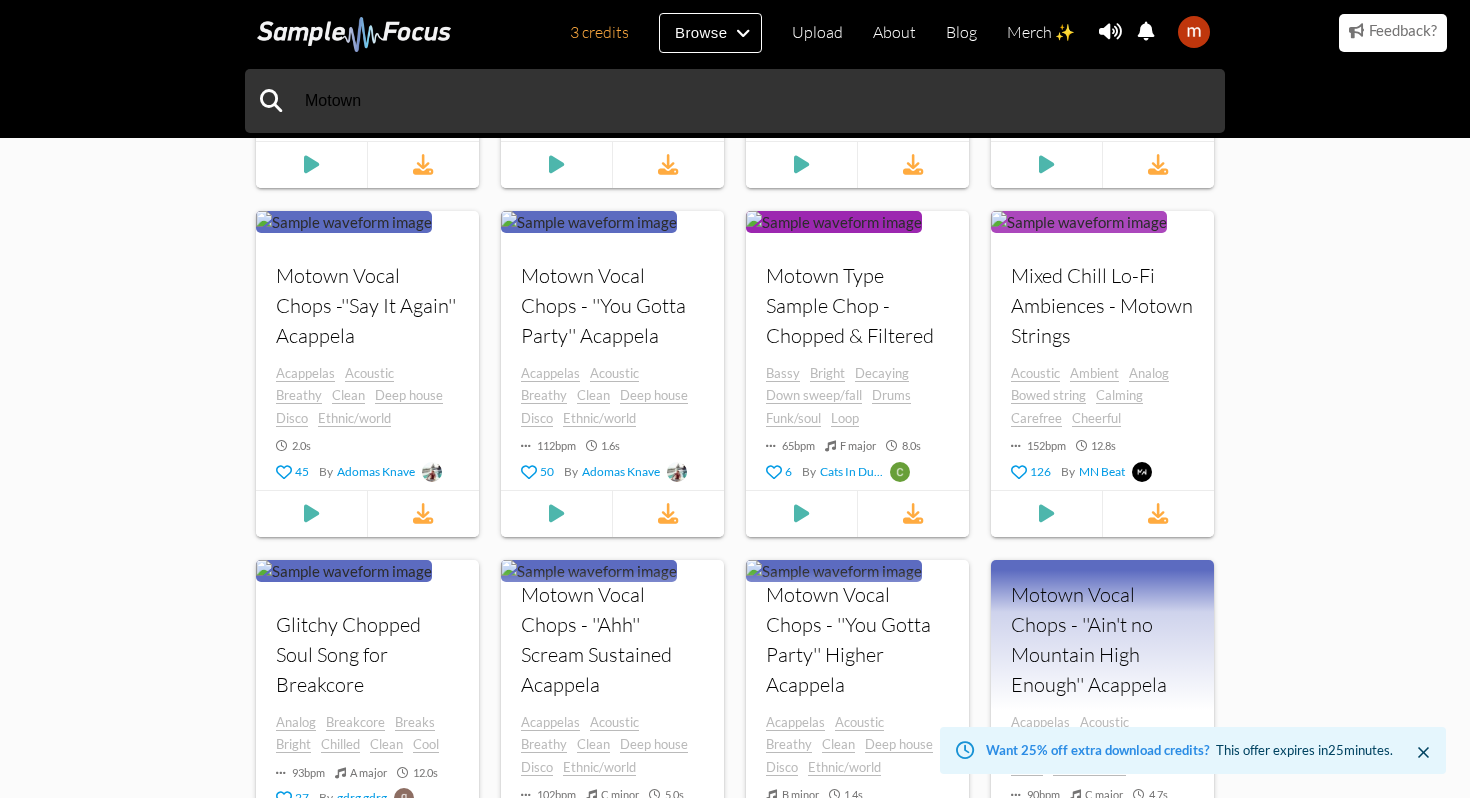 scroll, scrollTop: 3848, scrollLeft: 0, axis: vertical 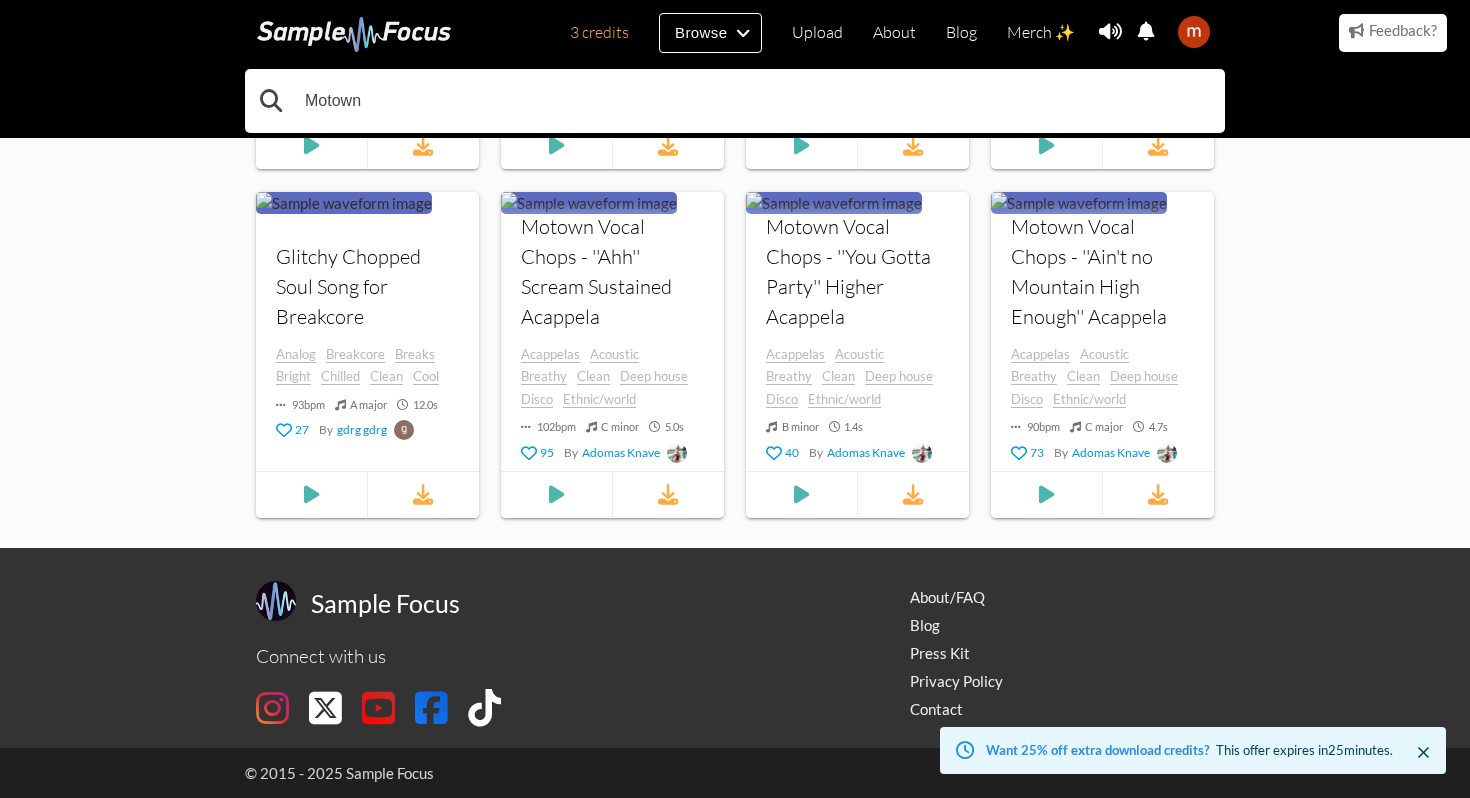click on "Motown" at bounding box center [735, 101] 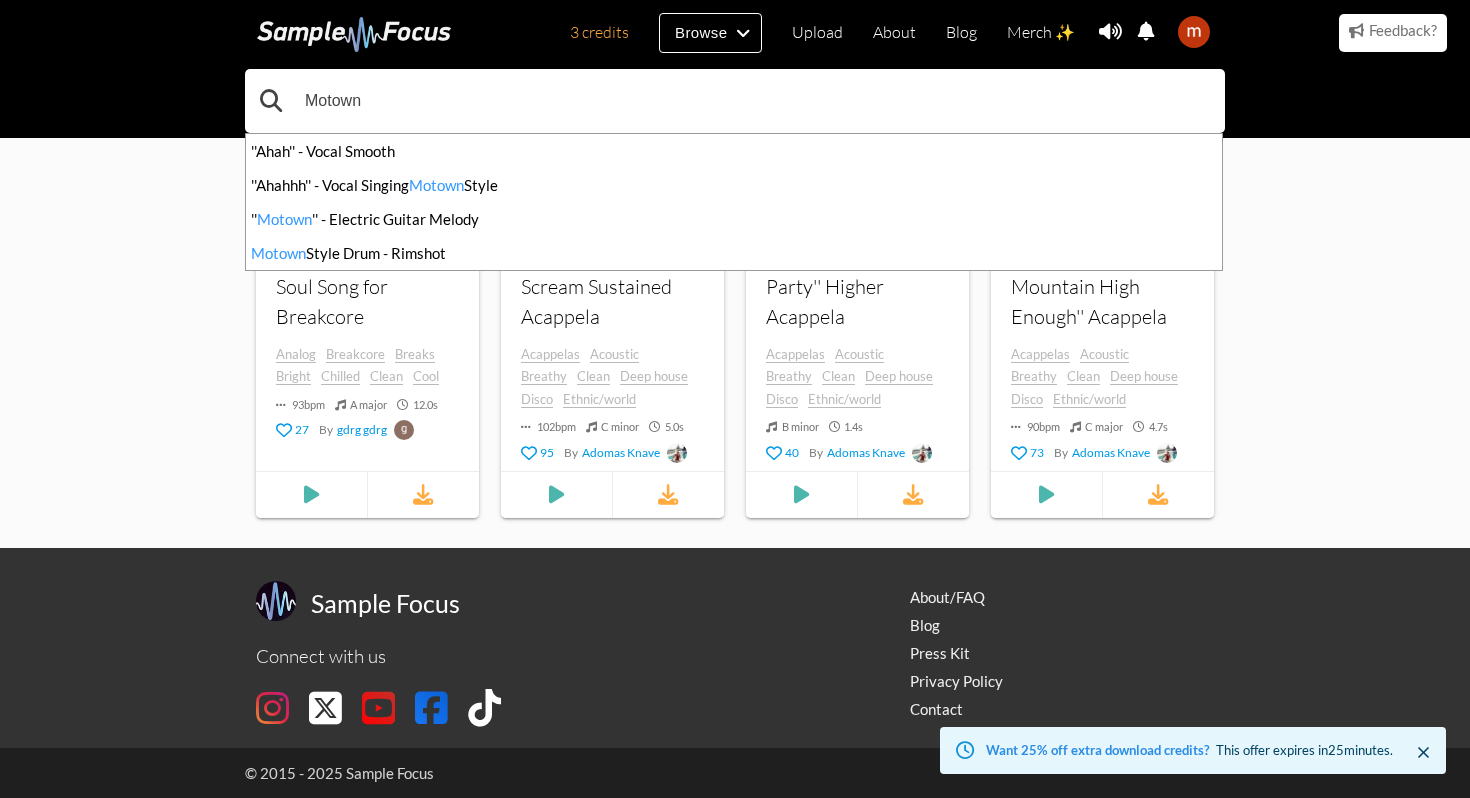 click on "Motown" at bounding box center (735, 101) 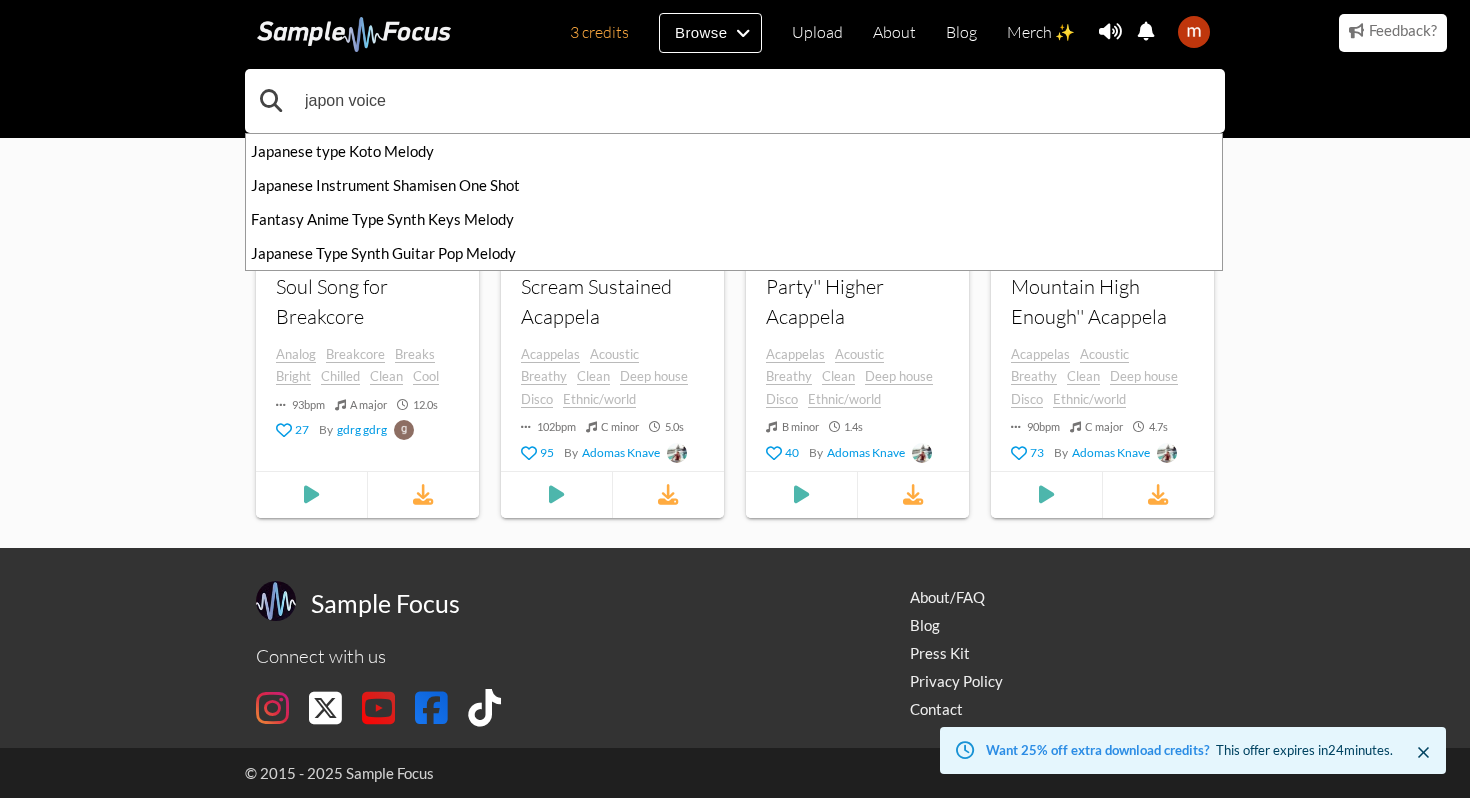 type on "japon voice" 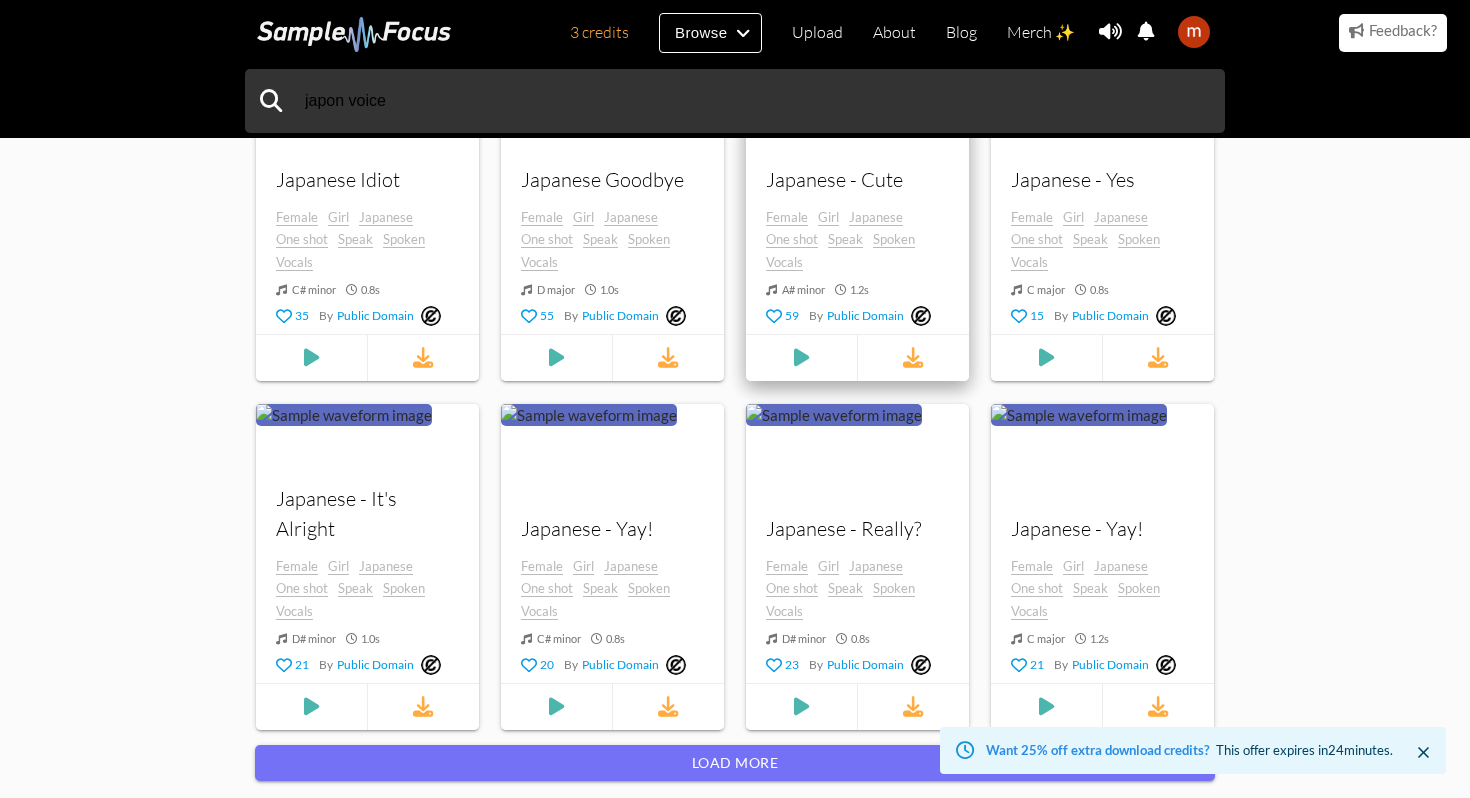 scroll, scrollTop: 1573, scrollLeft: 0, axis: vertical 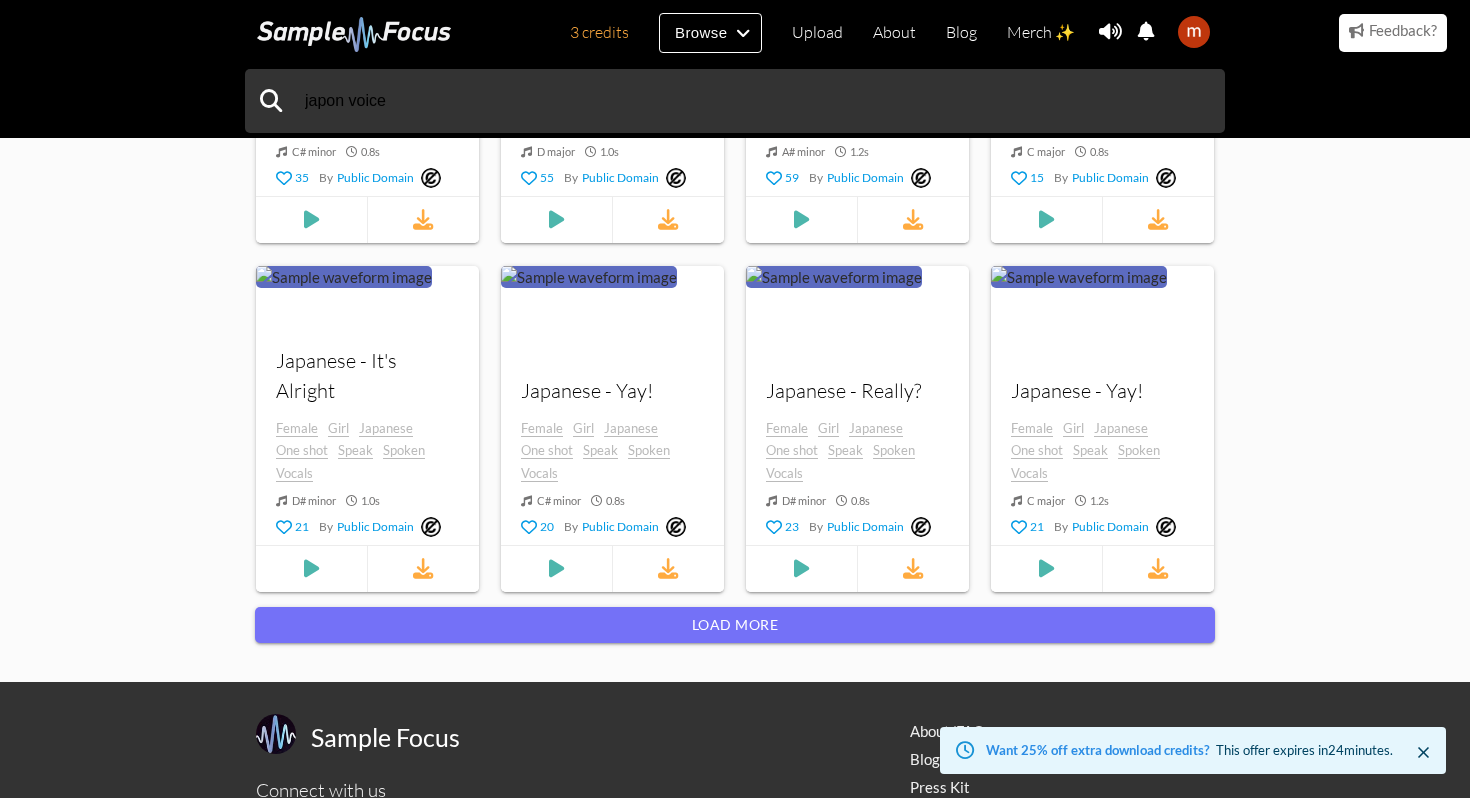 click on "Load more" at bounding box center (735, 637) 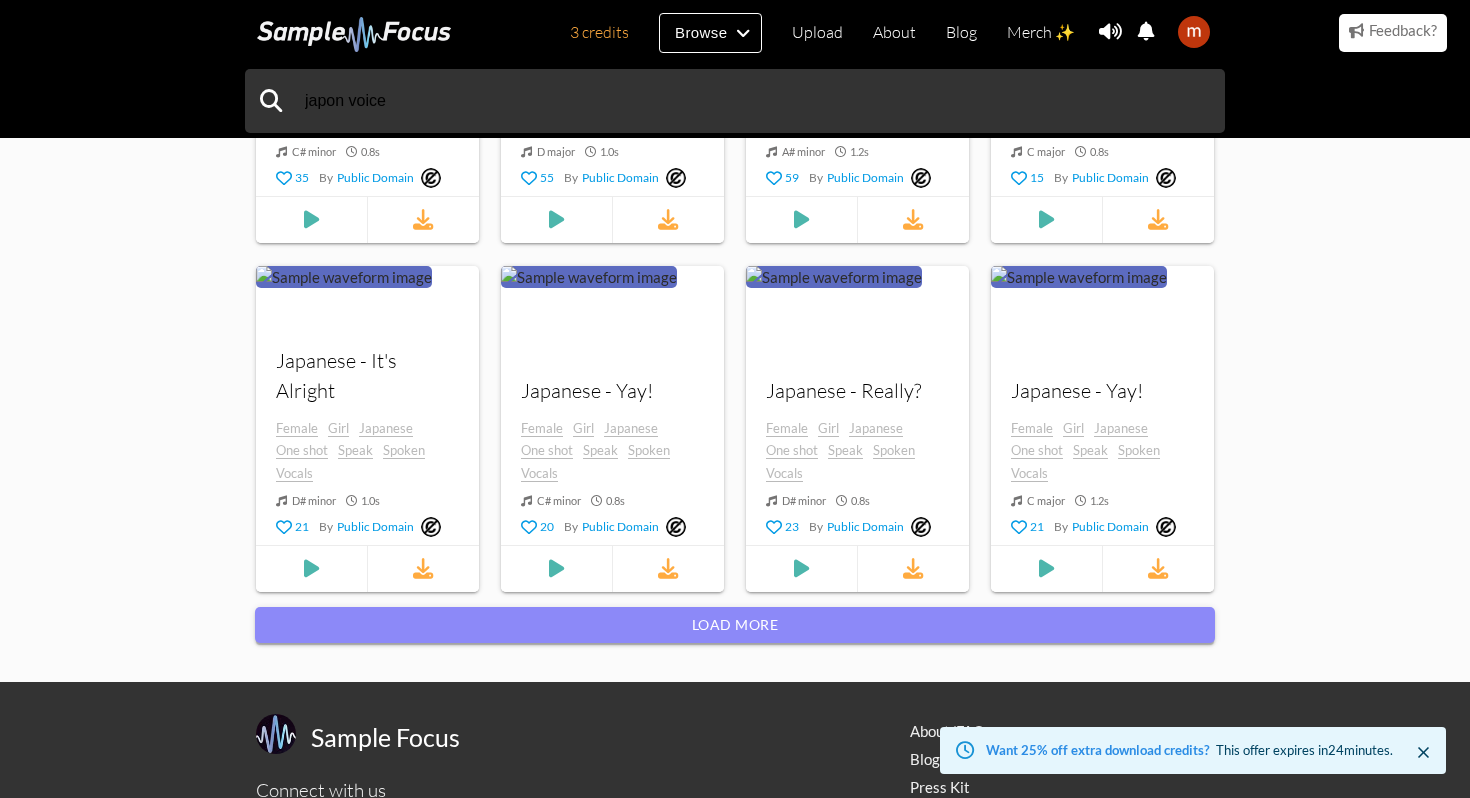 click on "Load more" at bounding box center [735, 625] 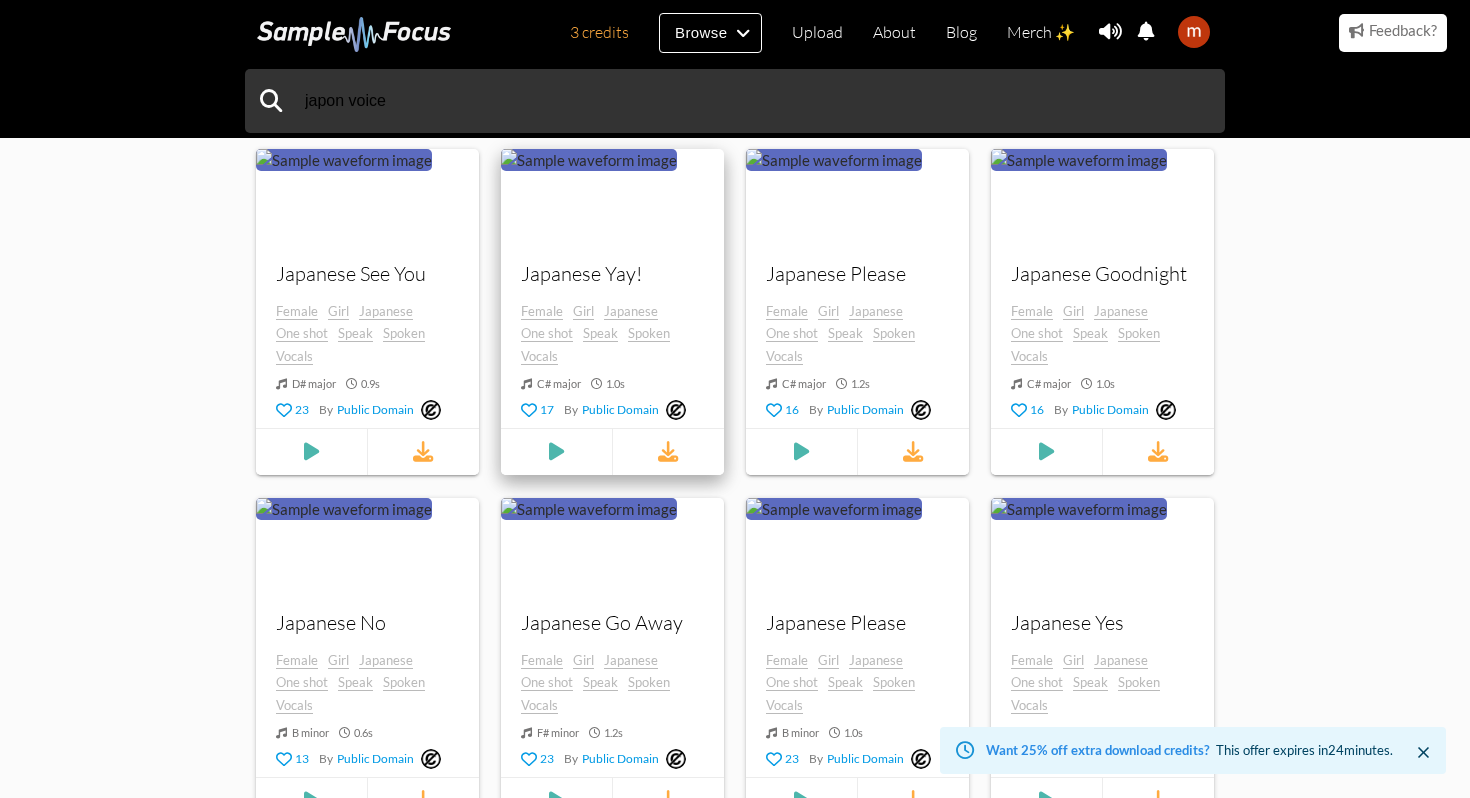 scroll, scrollTop: 3179, scrollLeft: 0, axis: vertical 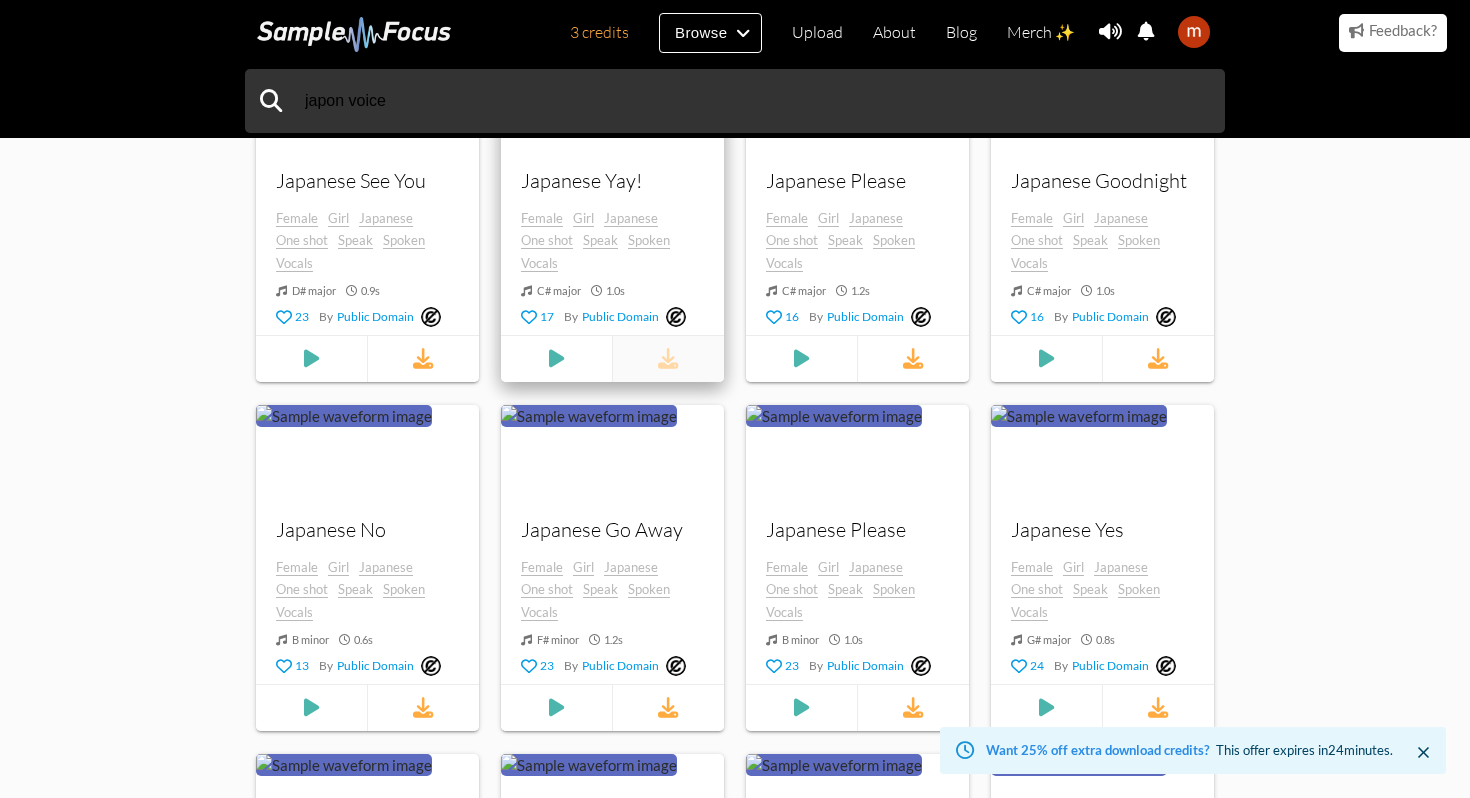 click at bounding box center (668, 358) 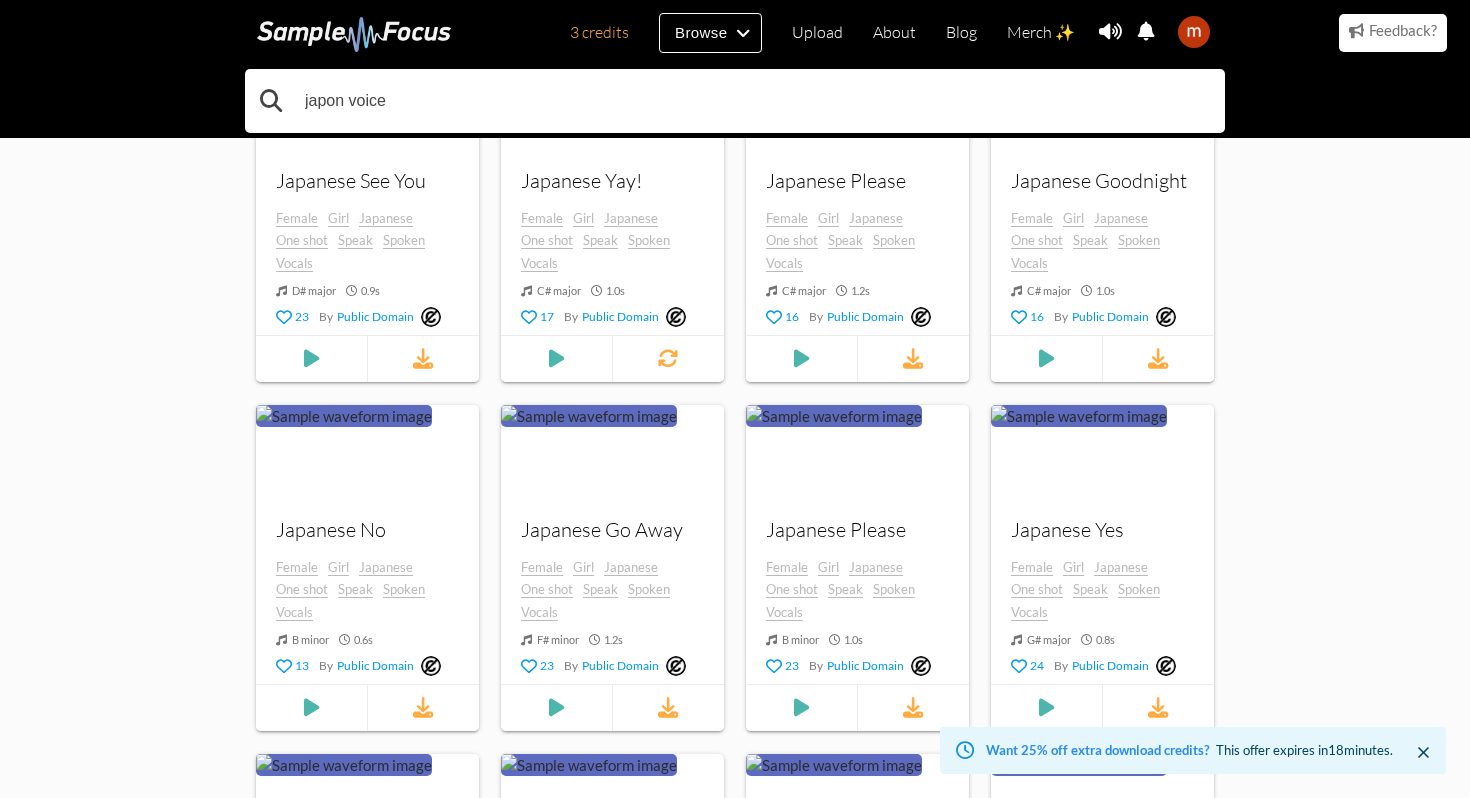 click on "japon voice" at bounding box center [735, 101] 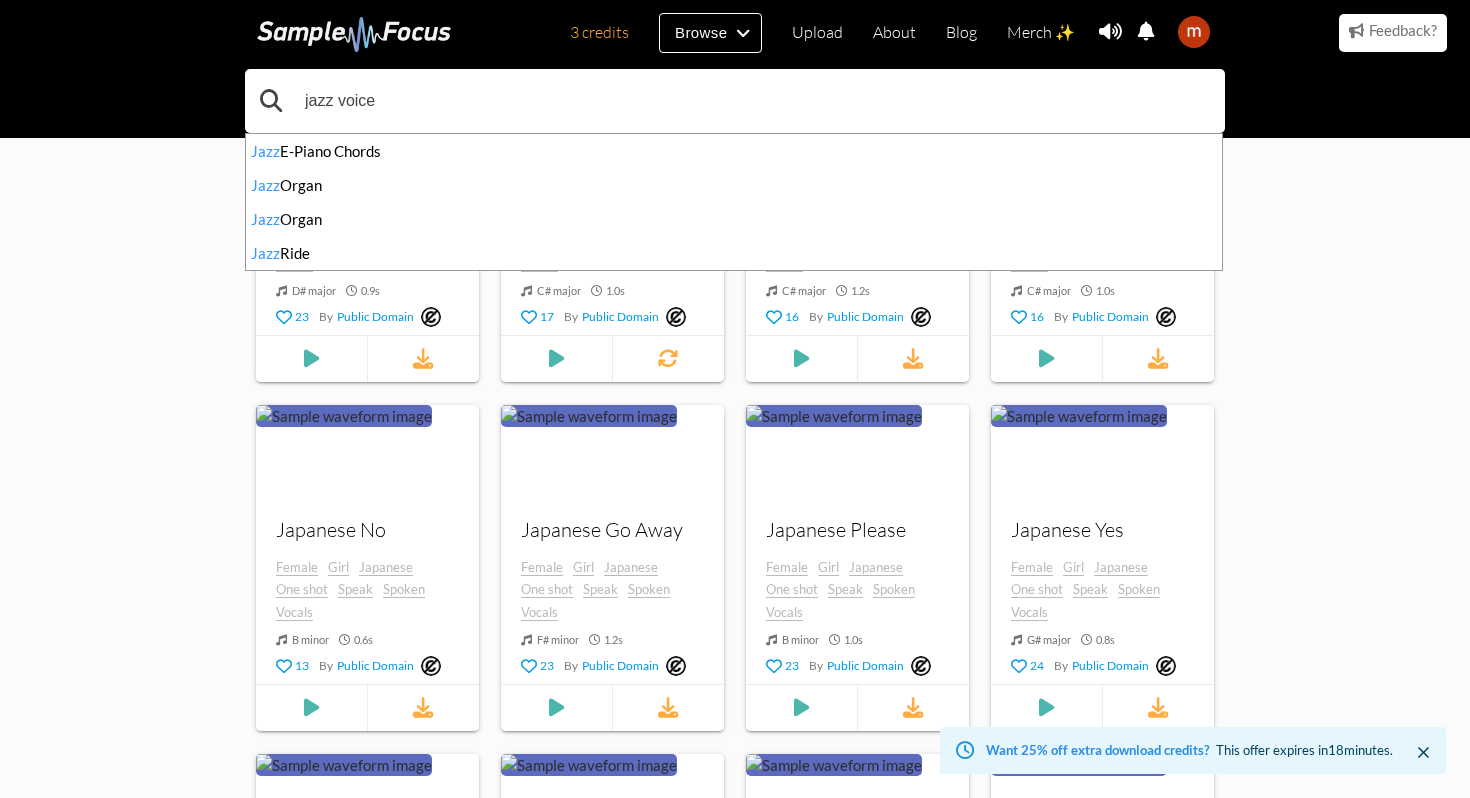 type on "jazz voice" 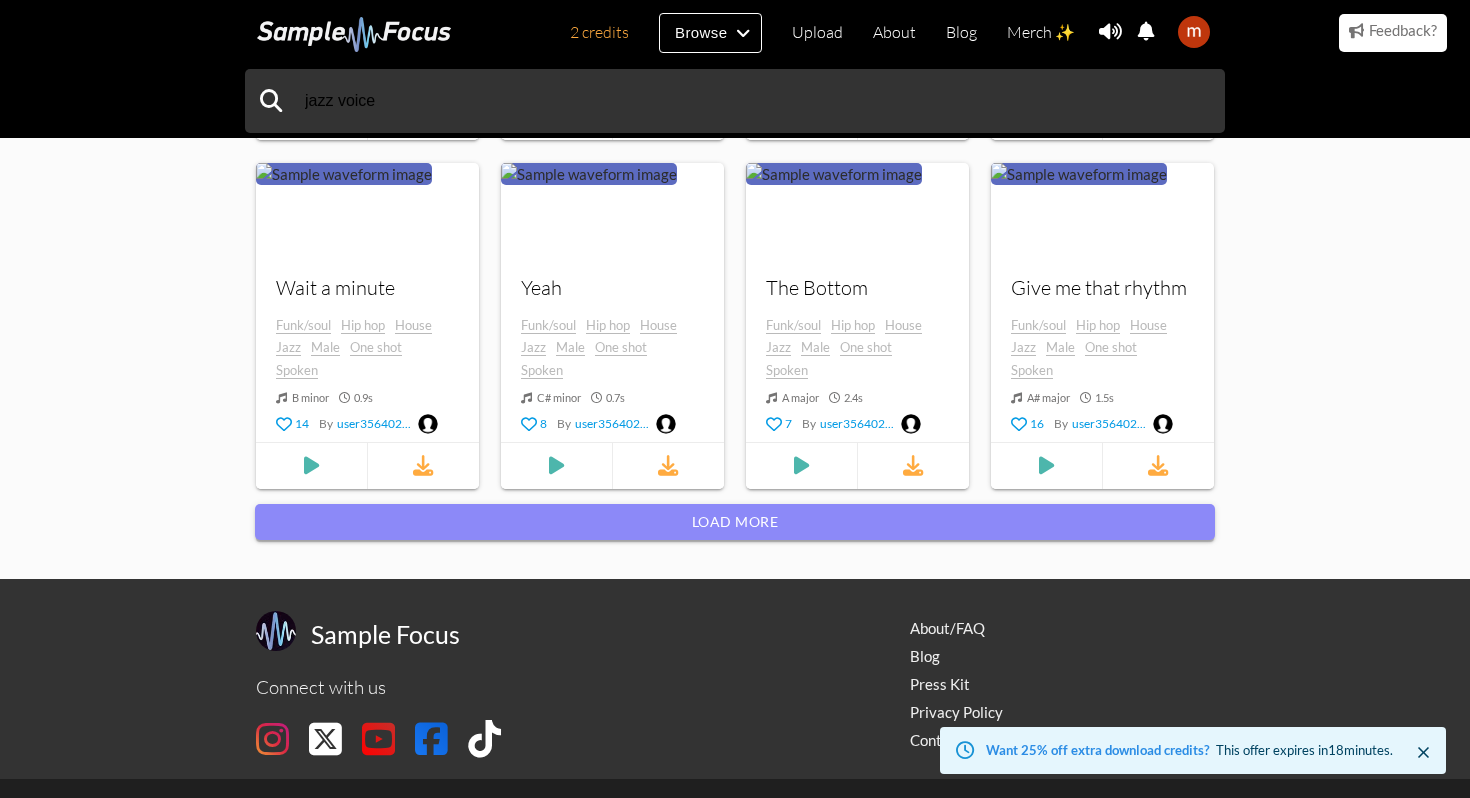 scroll, scrollTop: 1707, scrollLeft: 0, axis: vertical 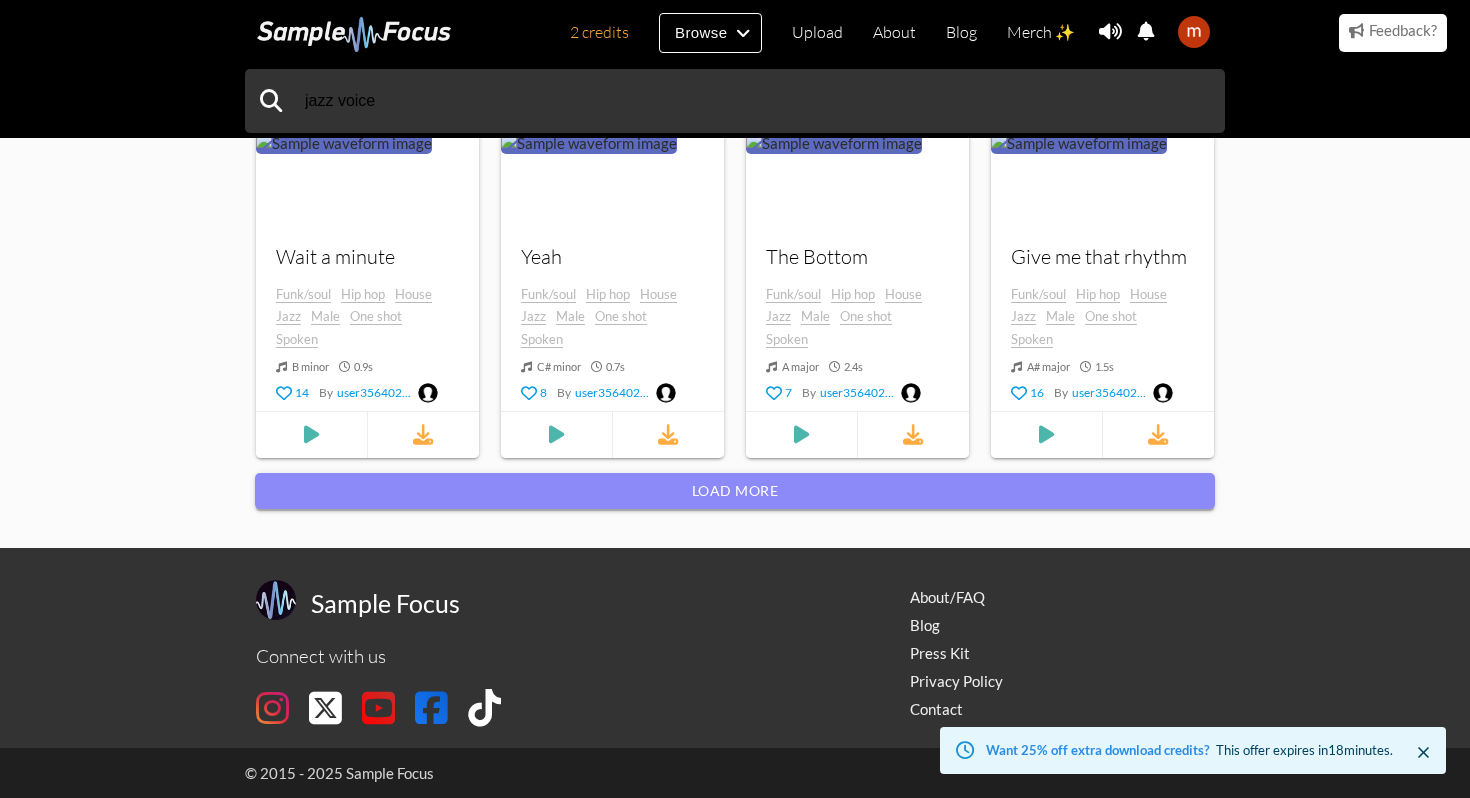 click on "Load more" at bounding box center [735, 491] 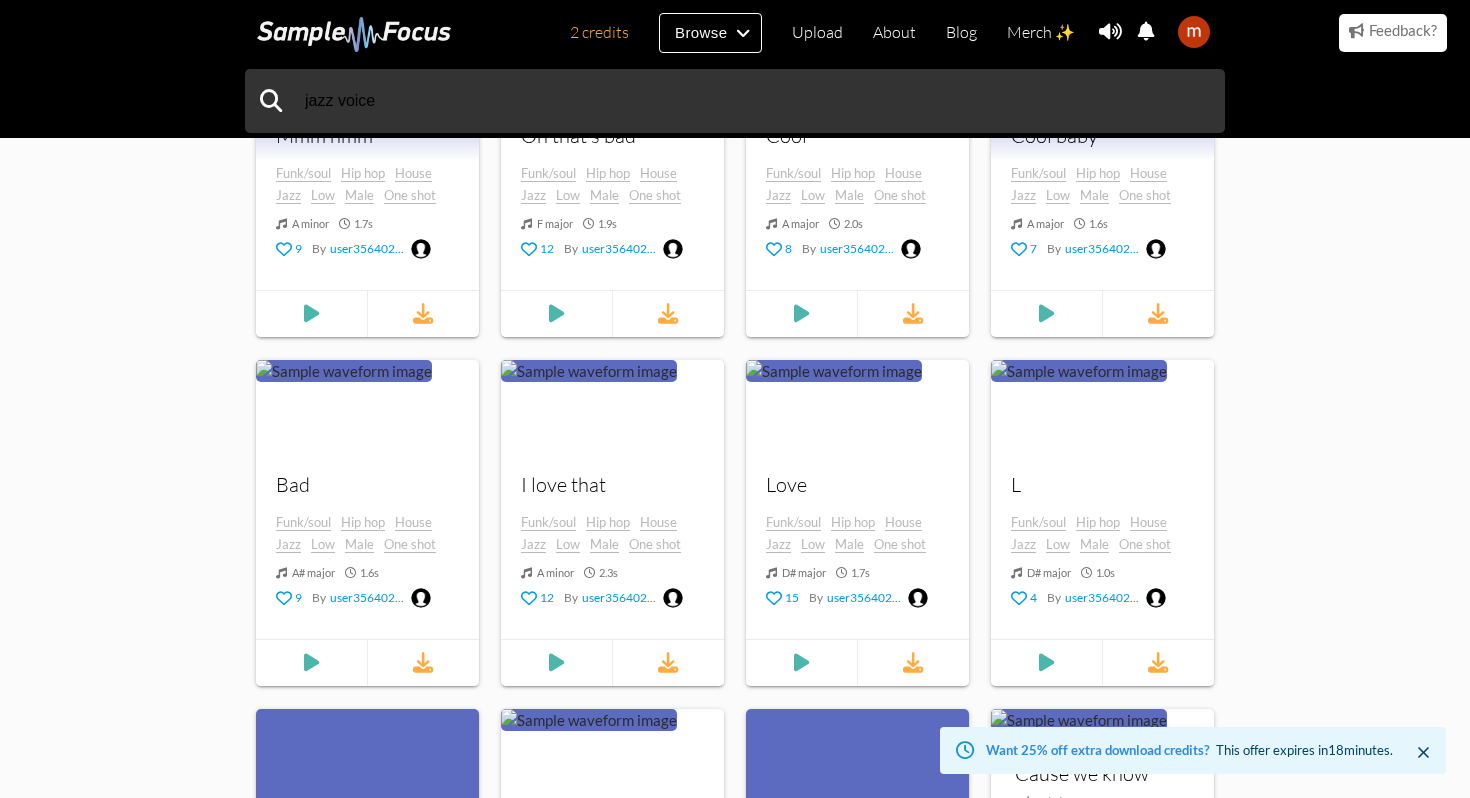 scroll, scrollTop: 7825, scrollLeft: 0, axis: vertical 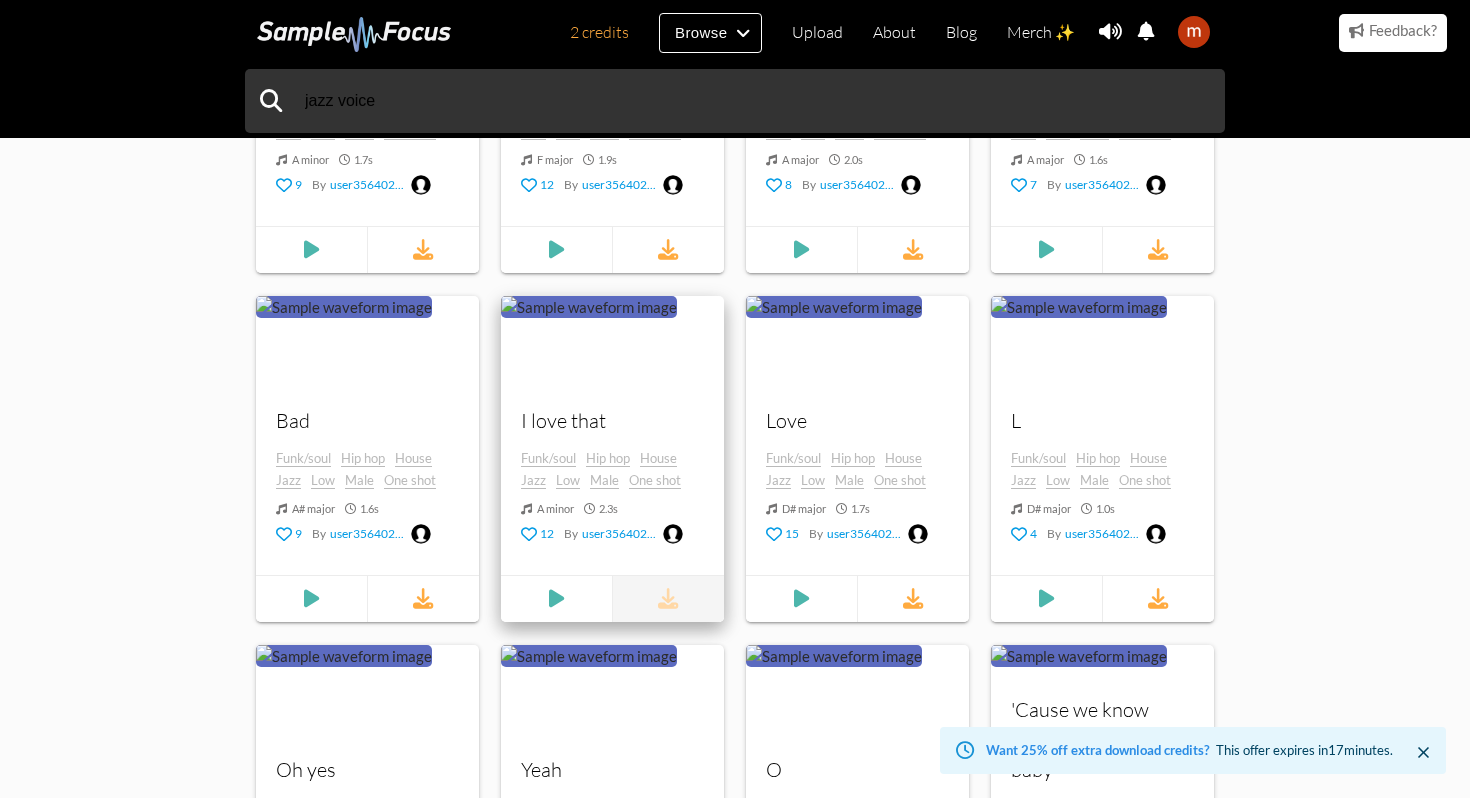 click at bounding box center [668, 598] 